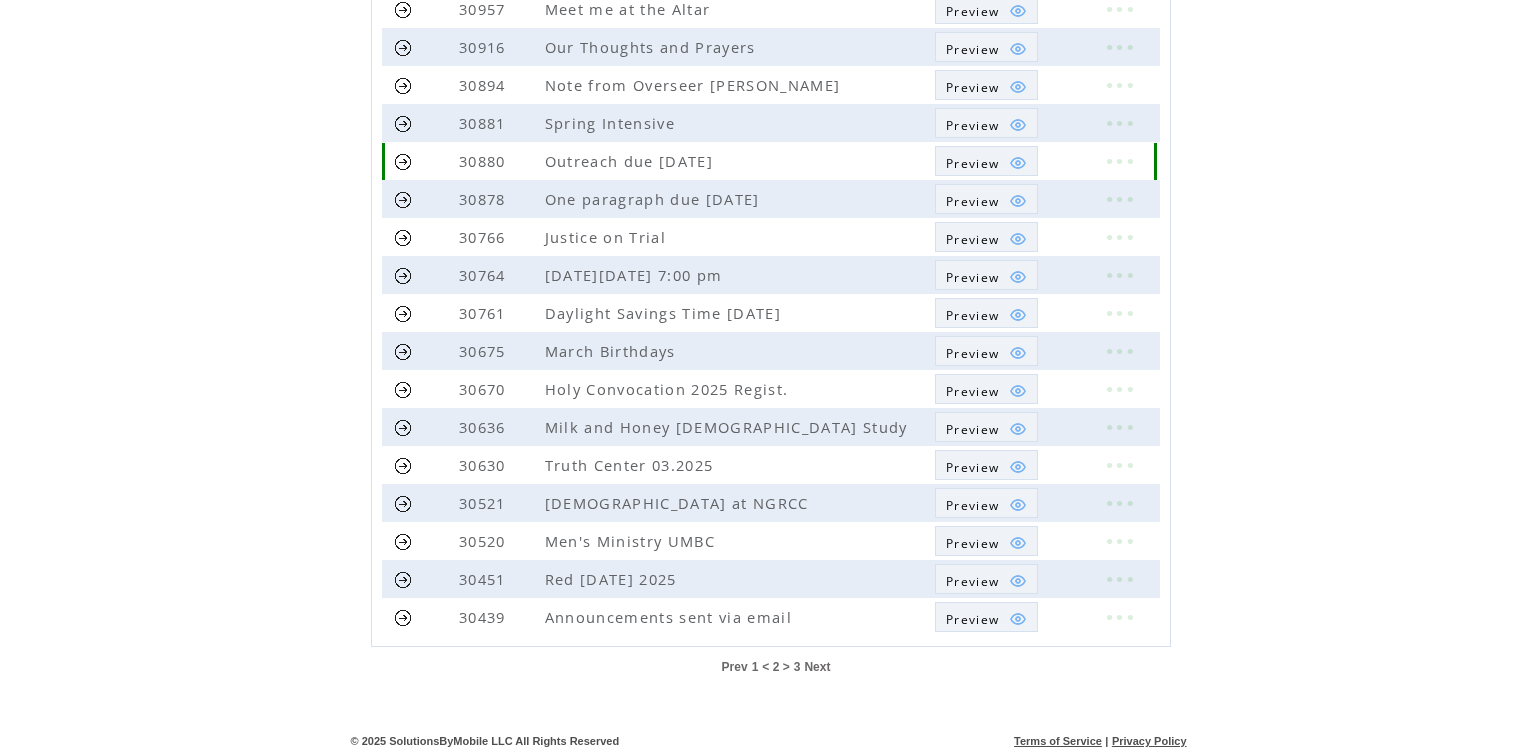 scroll, scrollTop: 427, scrollLeft: 0, axis: vertical 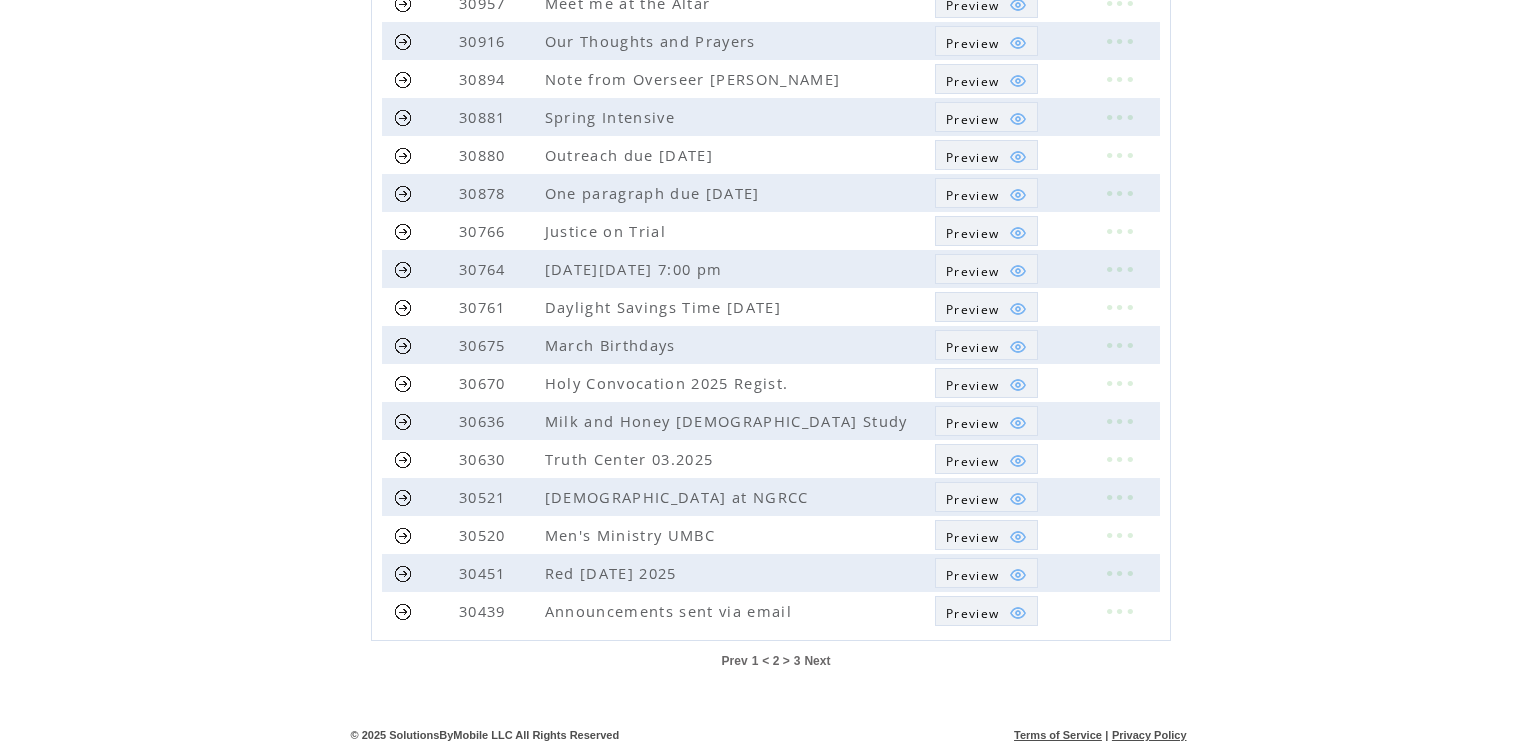 click on "Prev" at bounding box center [735, 661] 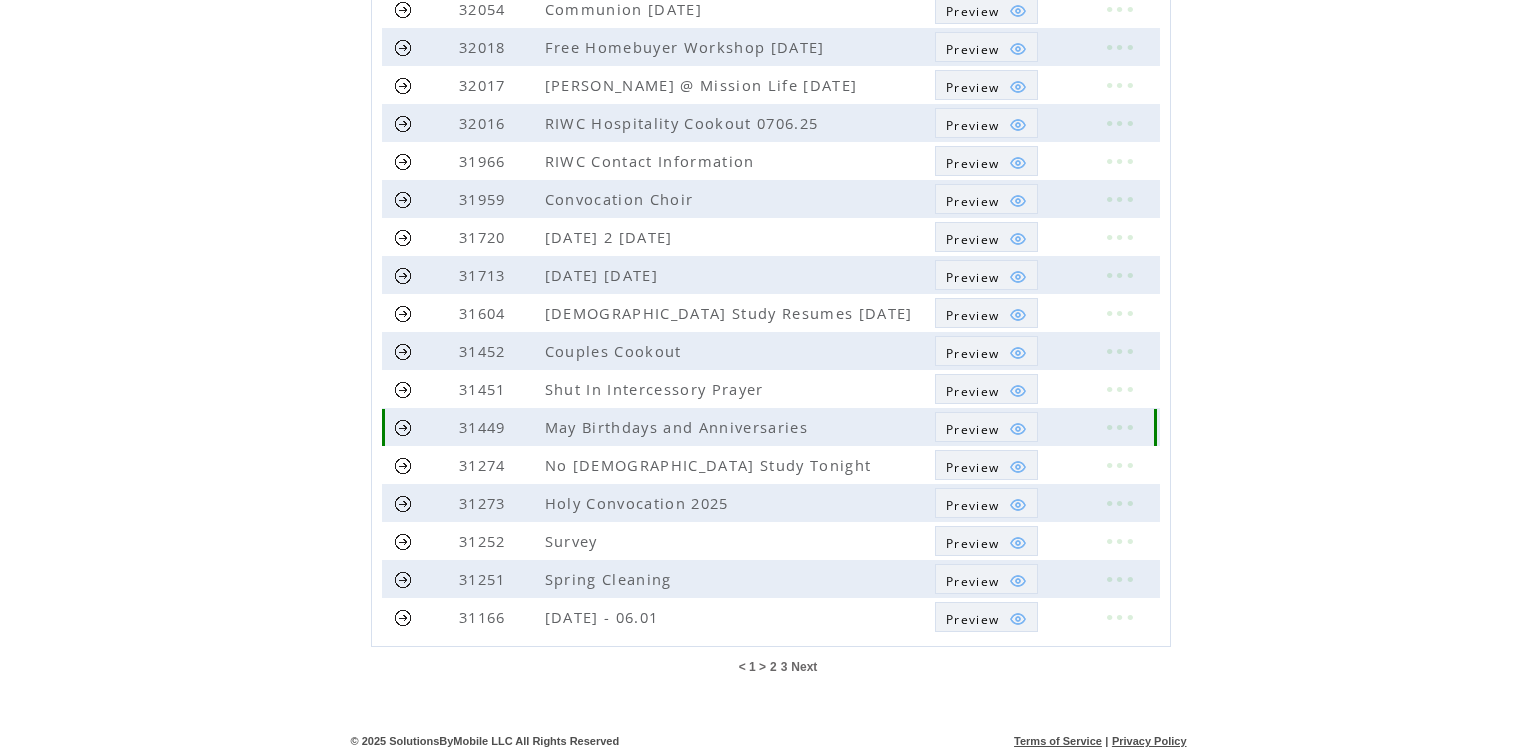 scroll, scrollTop: 427, scrollLeft: 0, axis: vertical 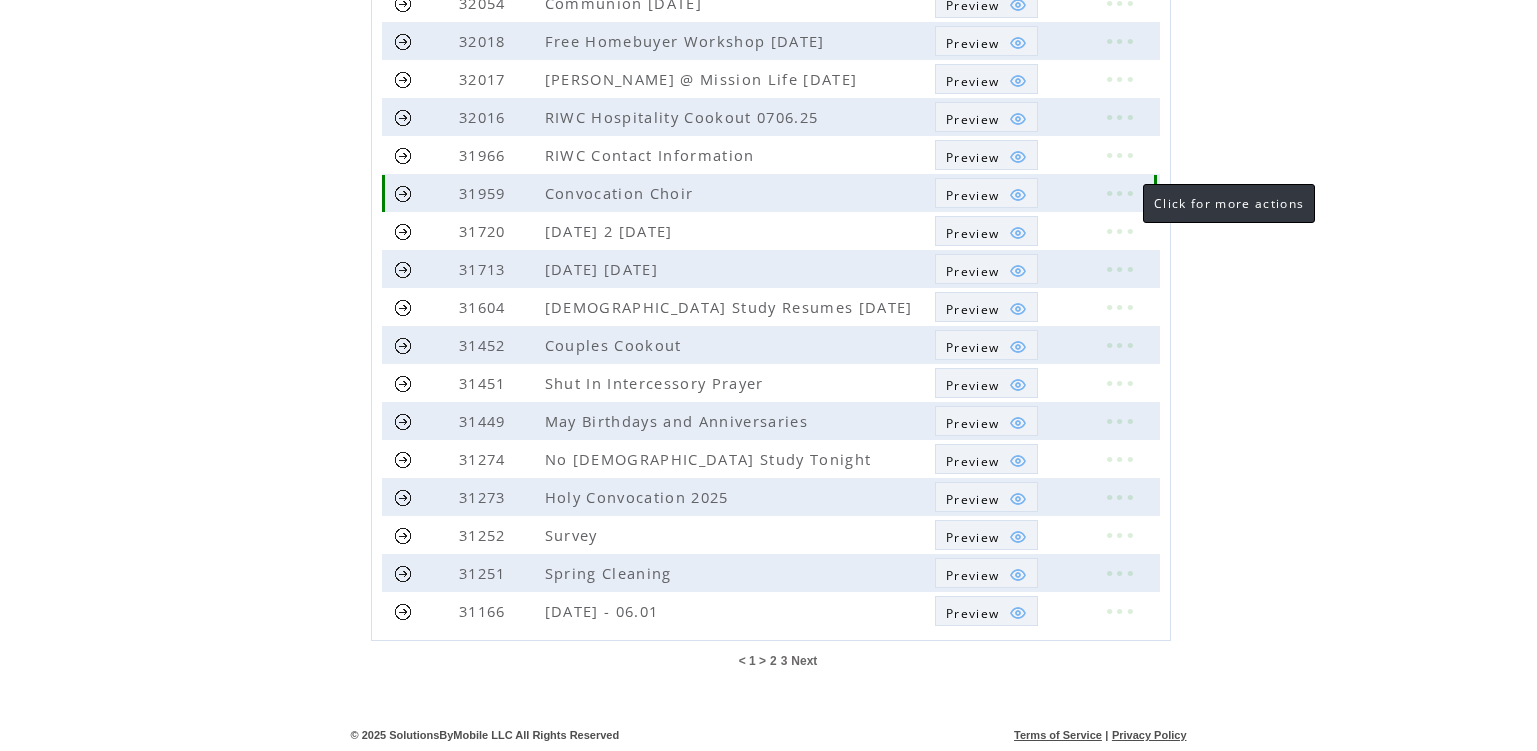 click at bounding box center [1119, 193] 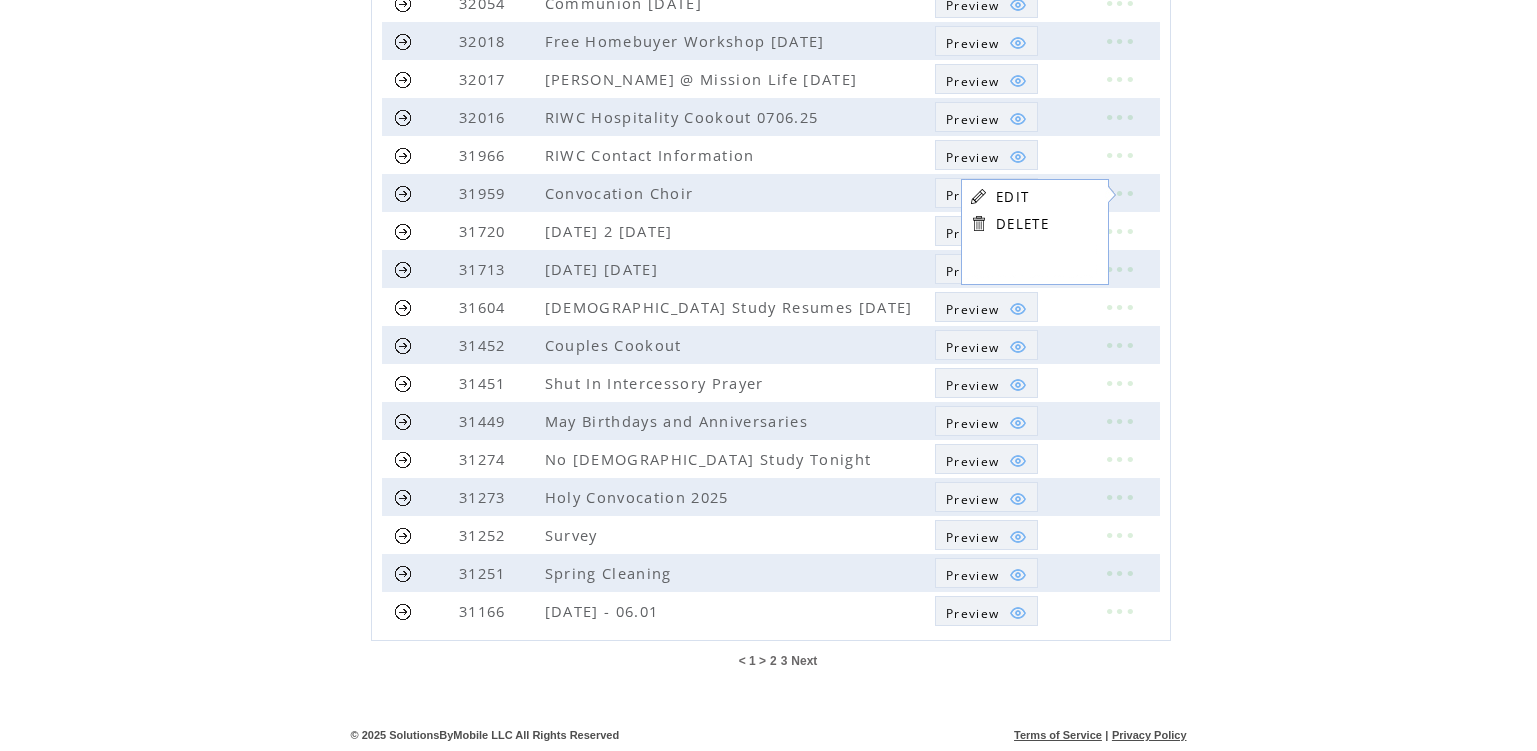 click on "EDIT" at bounding box center (1012, 197) 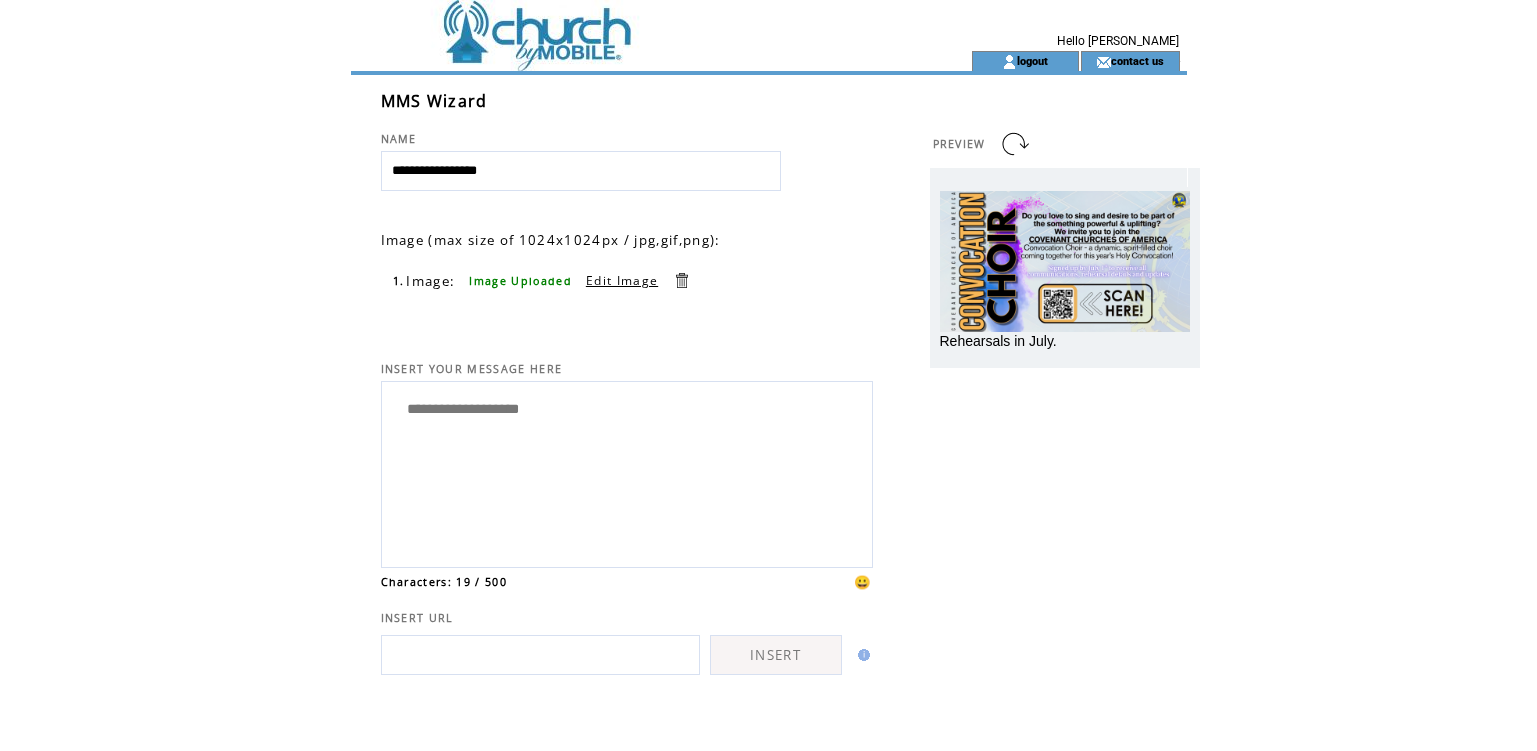 scroll, scrollTop: 0, scrollLeft: 0, axis: both 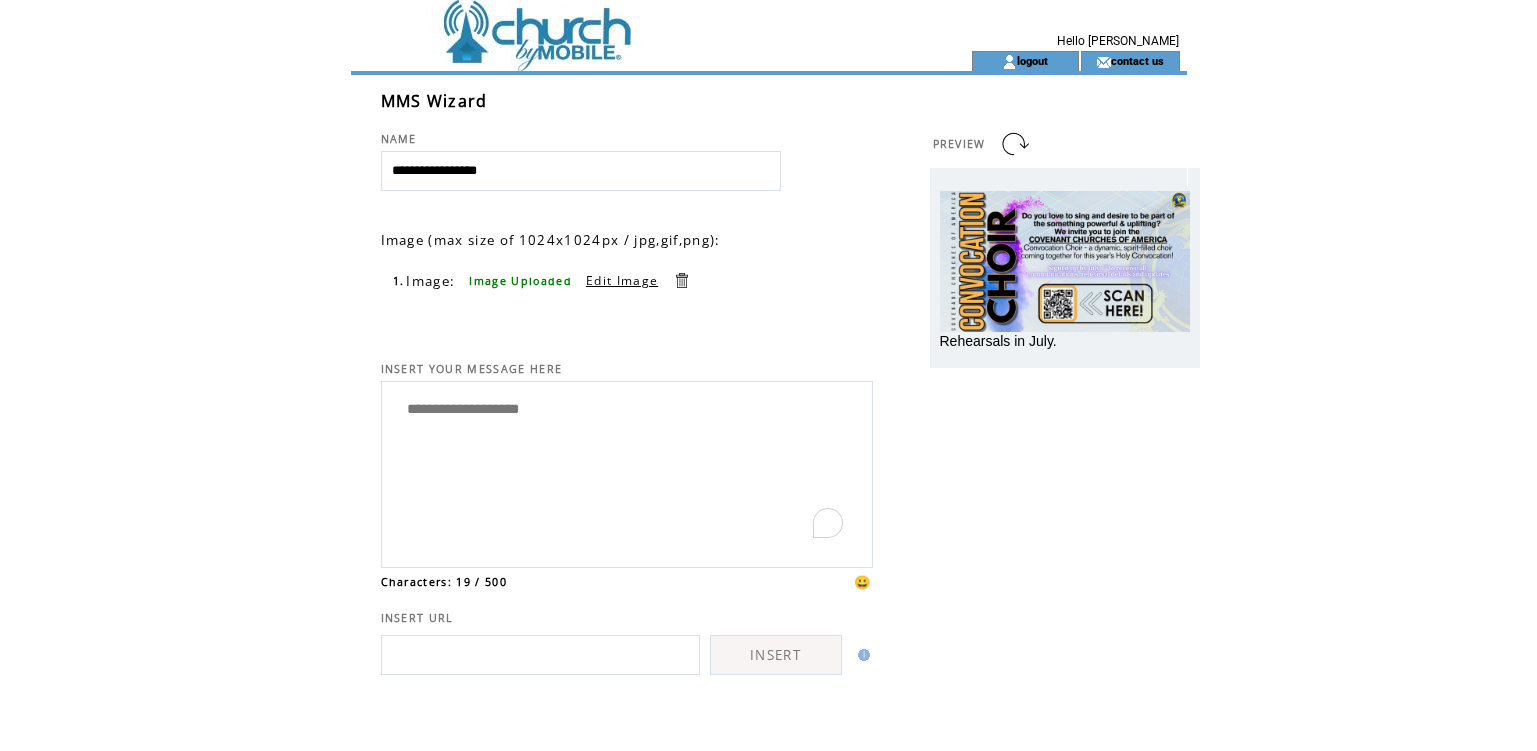 drag, startPoint x: 396, startPoint y: 413, endPoint x: 594, endPoint y: 429, distance: 198.64542 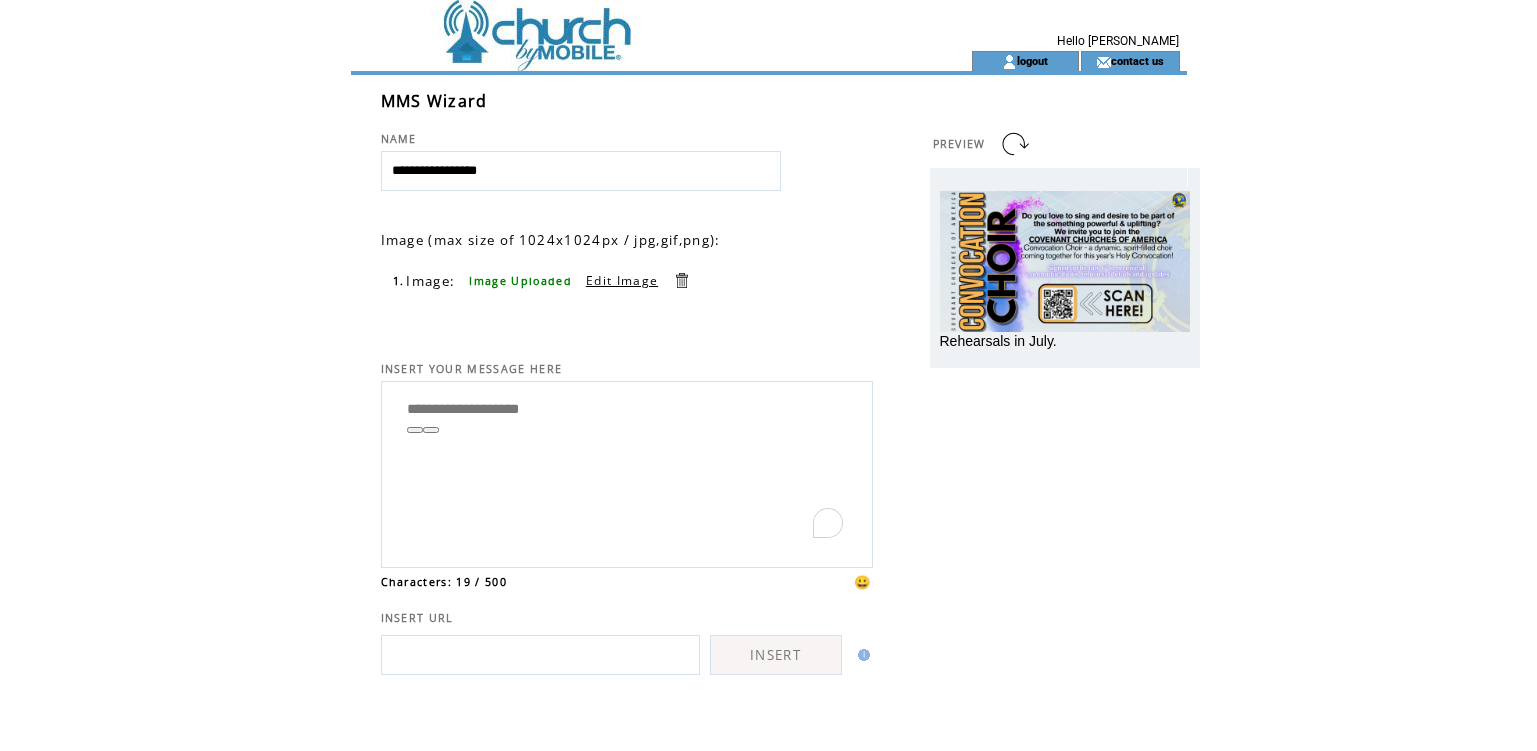 paste on "**********" 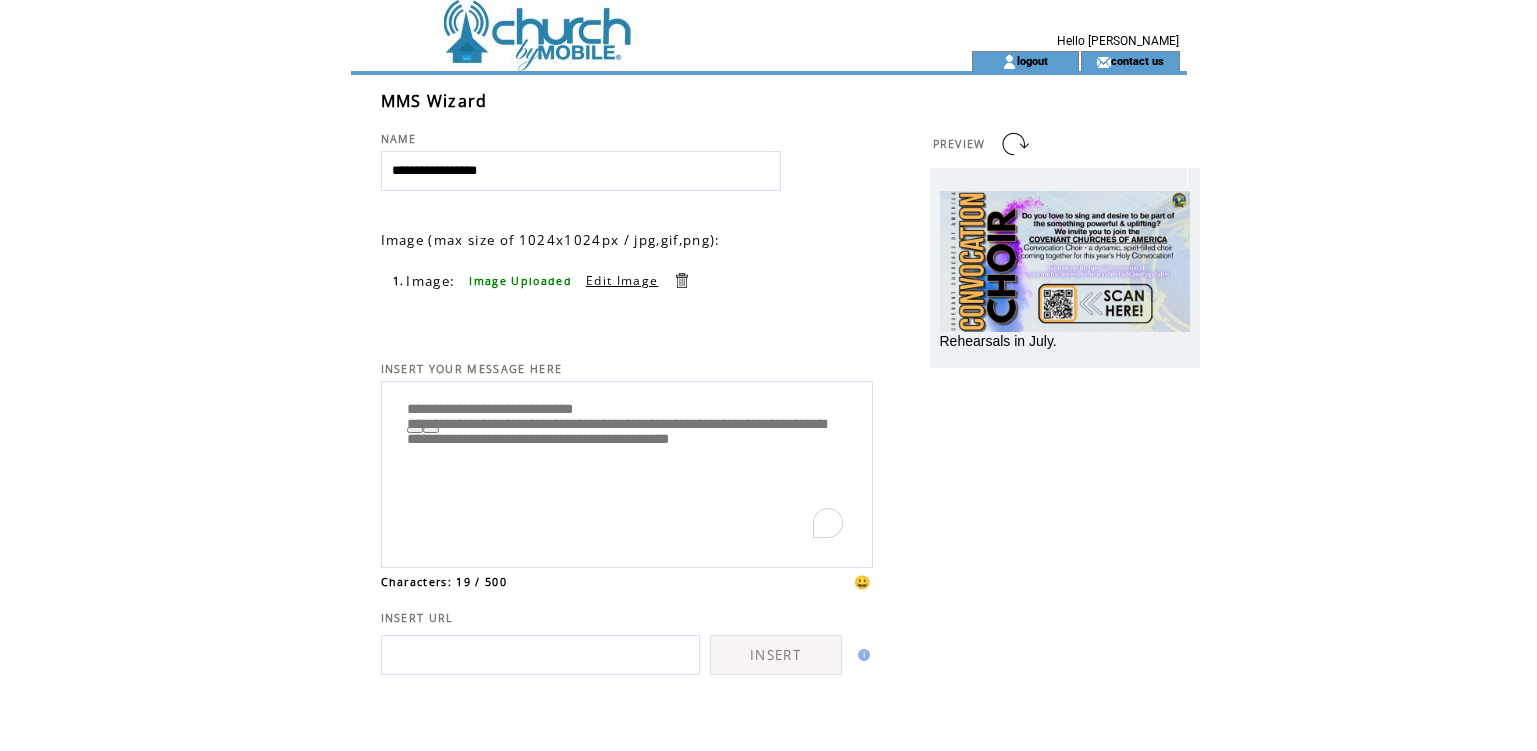 click on "**********" at bounding box center [627, 472] 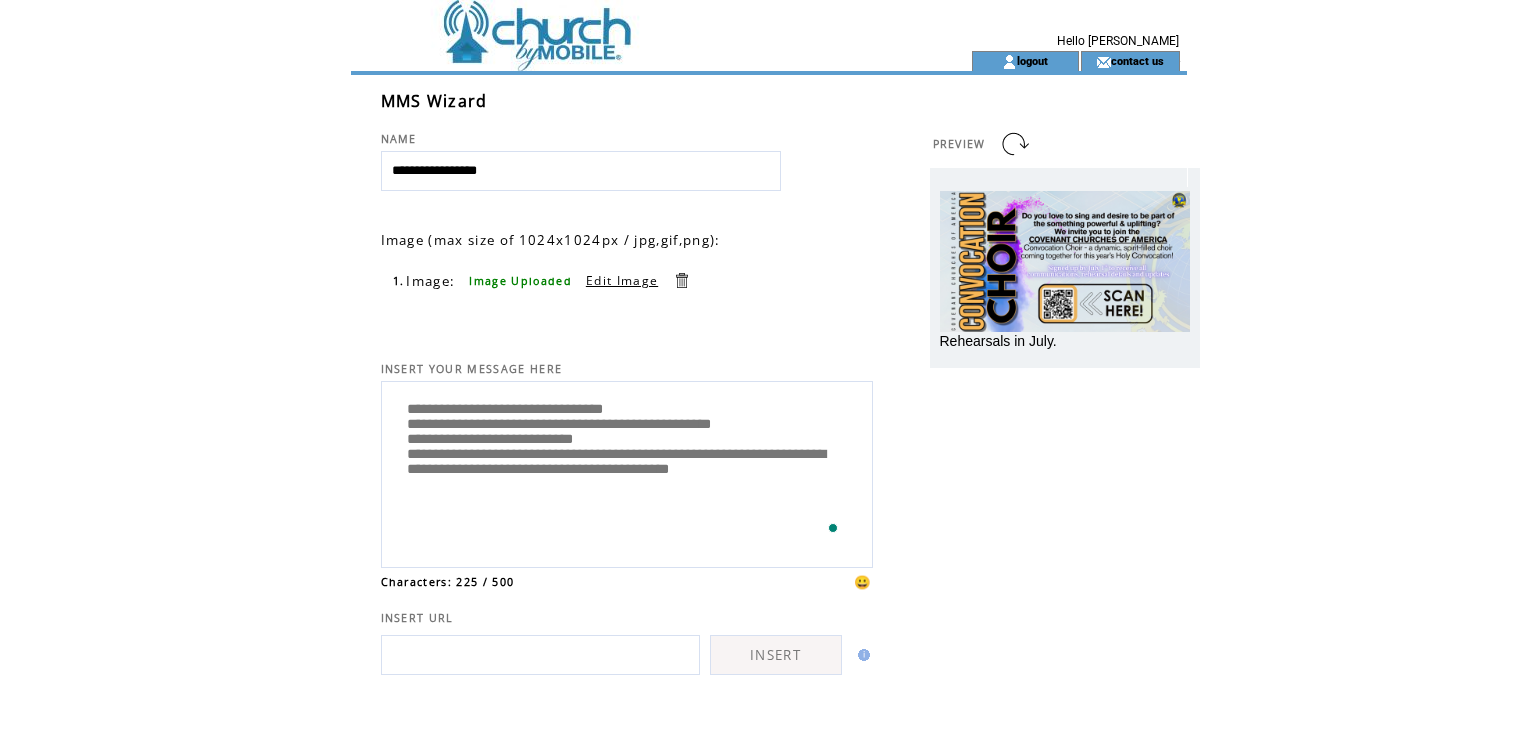 click on "**********" at bounding box center [627, 472] 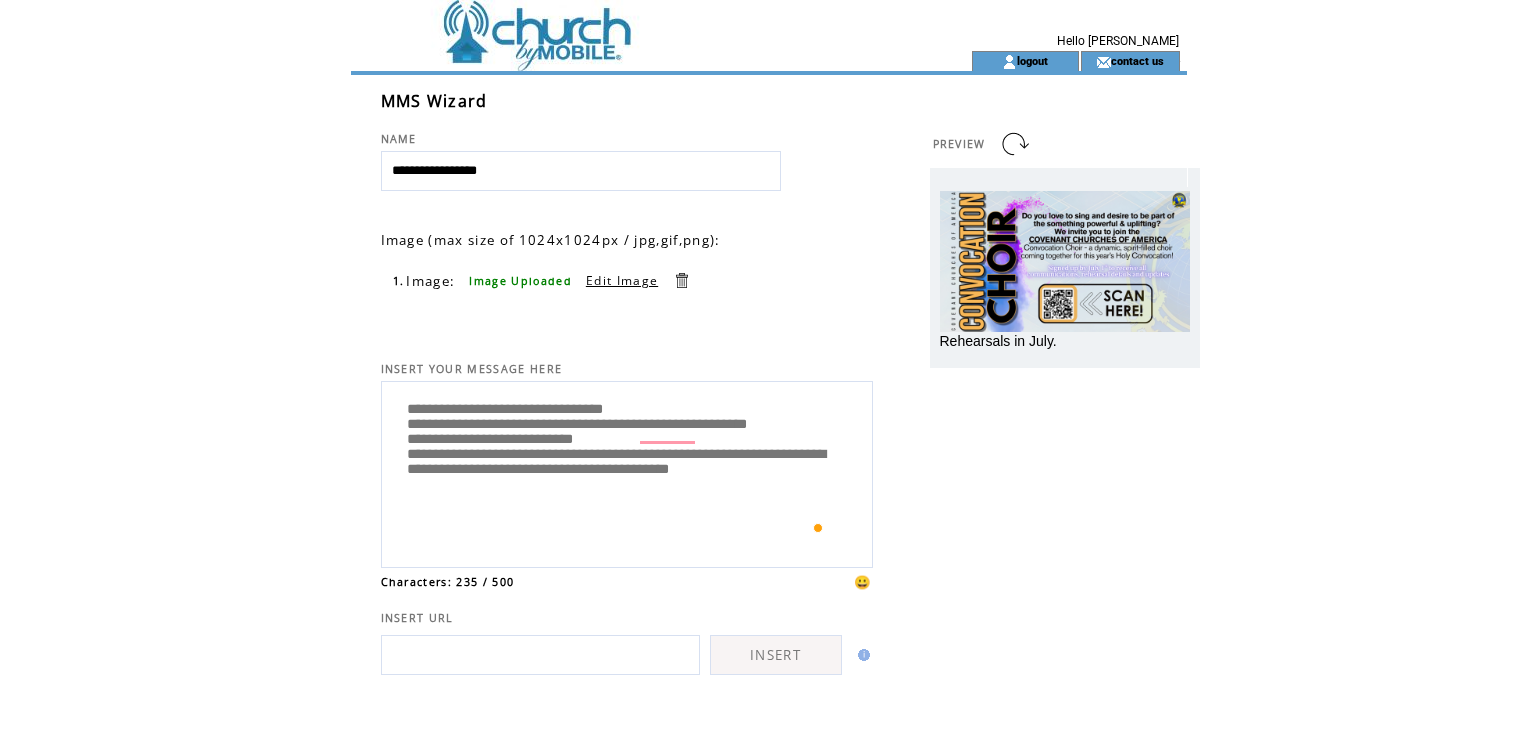 click on "PREVIEW
Rehearsals in July." at bounding box center (1045, 448) 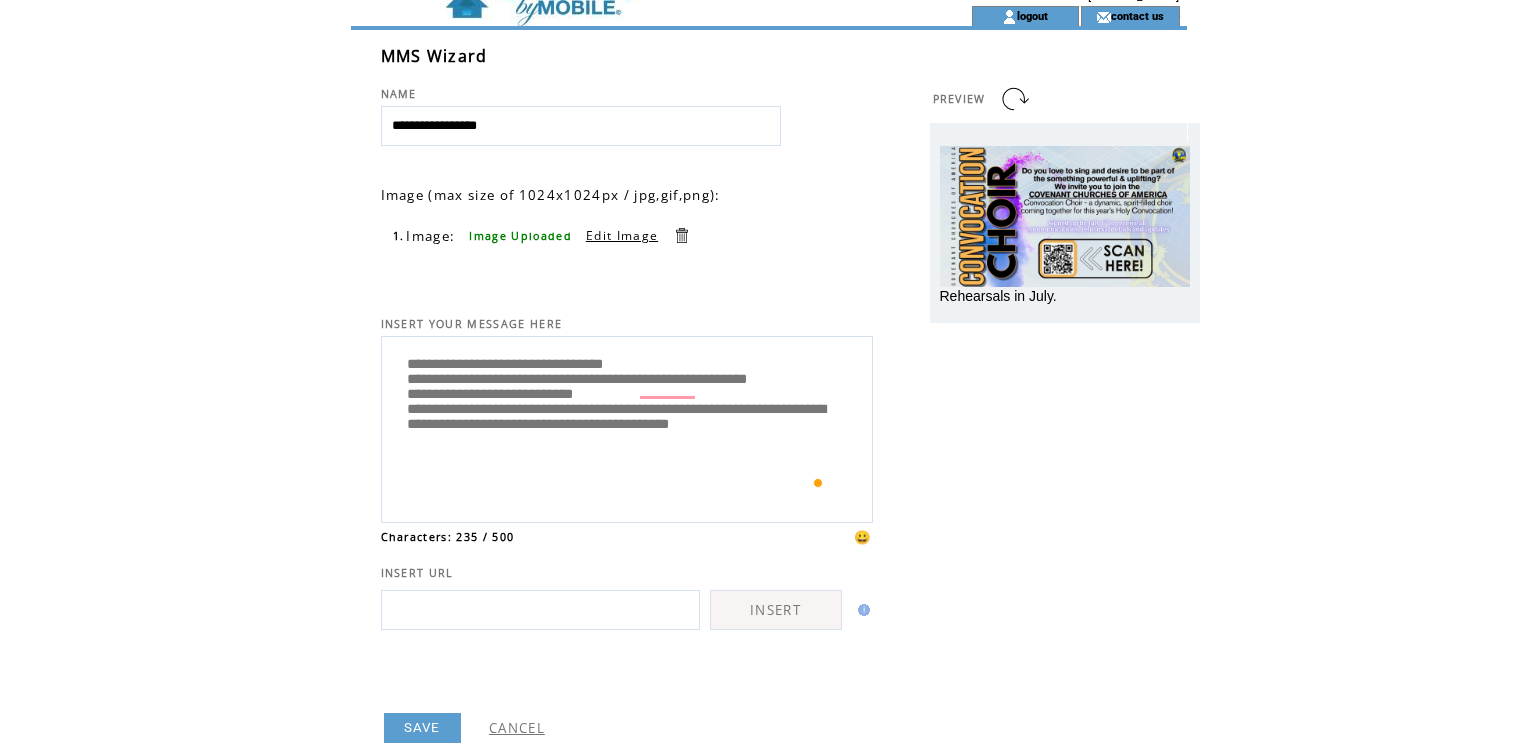 scroll, scrollTop: 0, scrollLeft: 0, axis: both 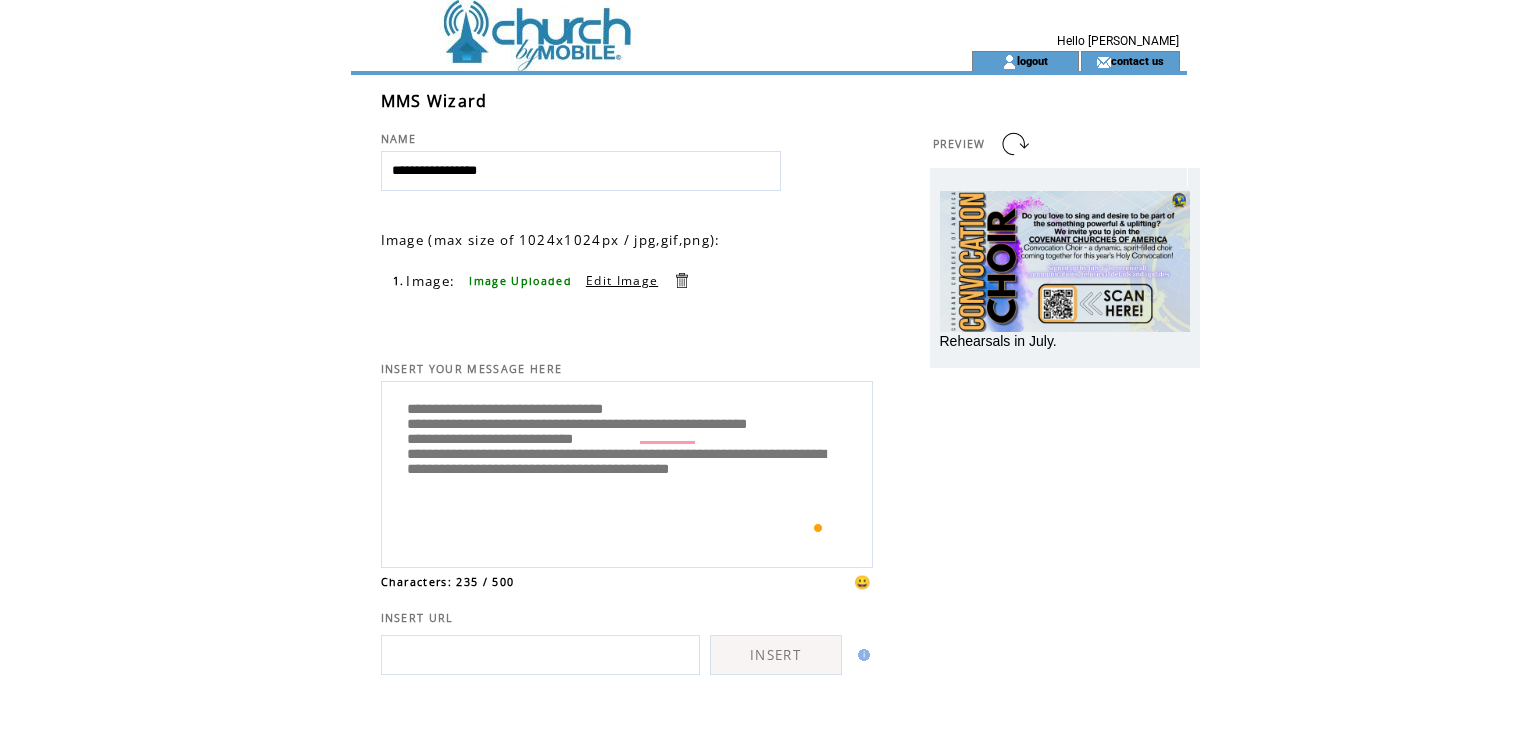 click on "**********" at bounding box center [627, 472] 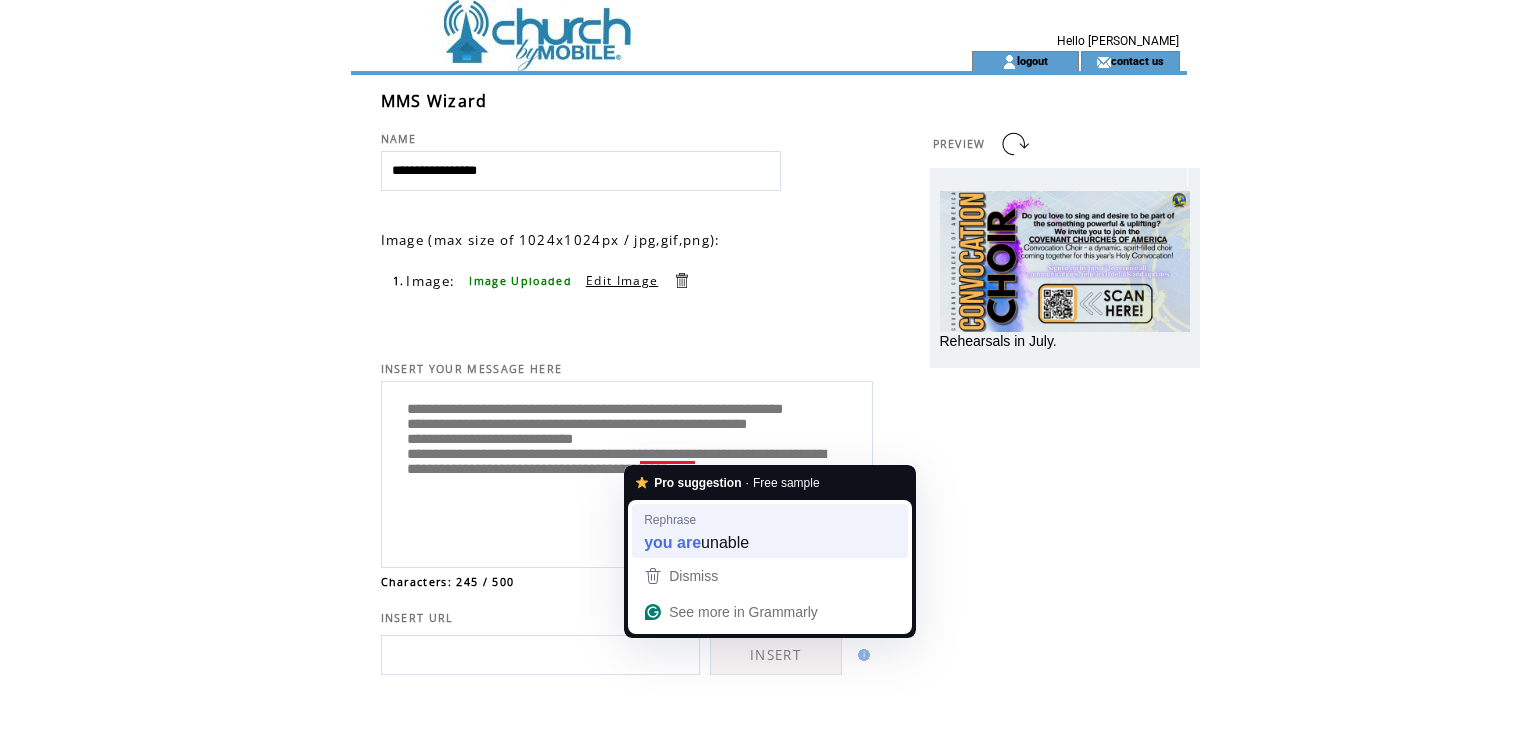 type on "**********" 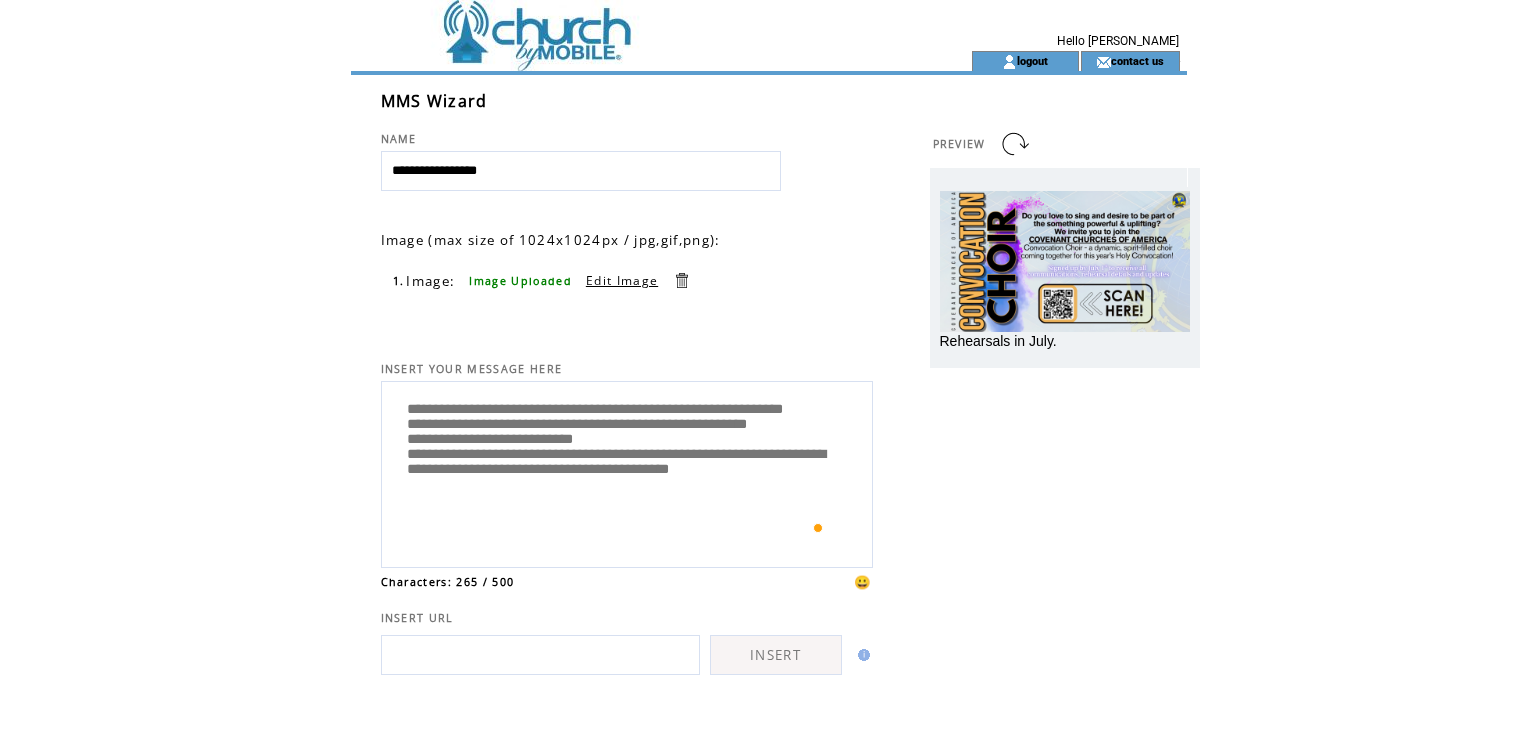 scroll, scrollTop: 30, scrollLeft: 0, axis: vertical 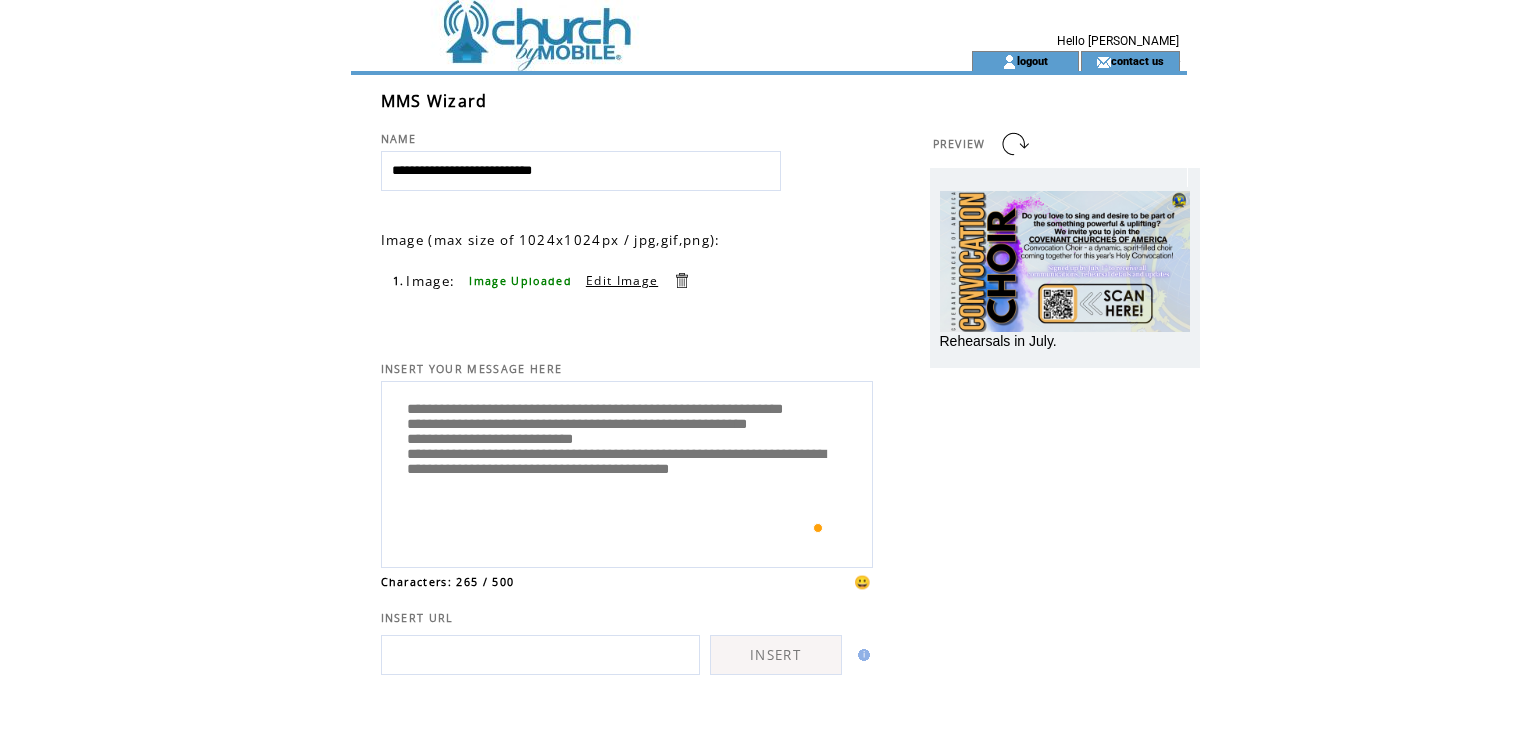 click on "**********" at bounding box center [581, 171] 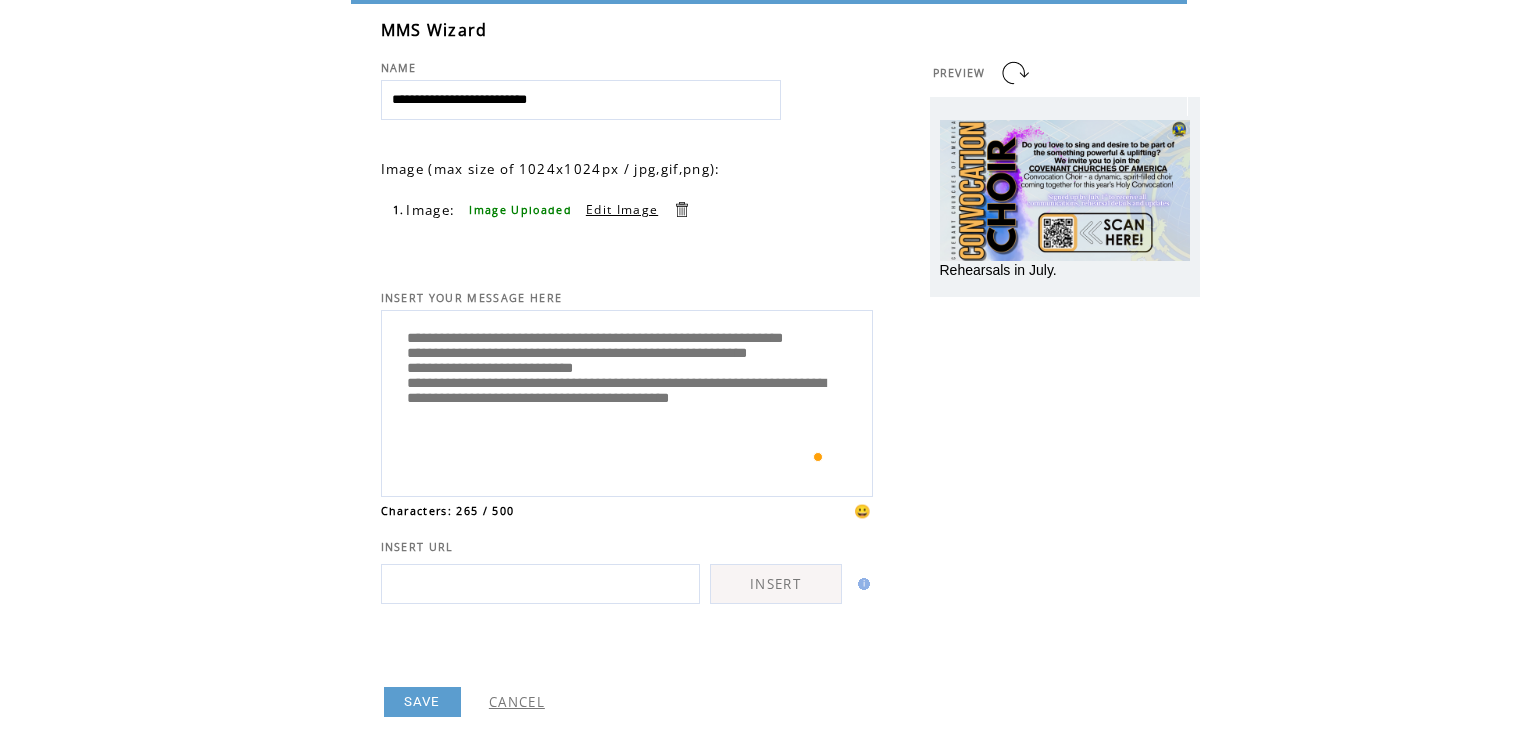 scroll, scrollTop: 100, scrollLeft: 0, axis: vertical 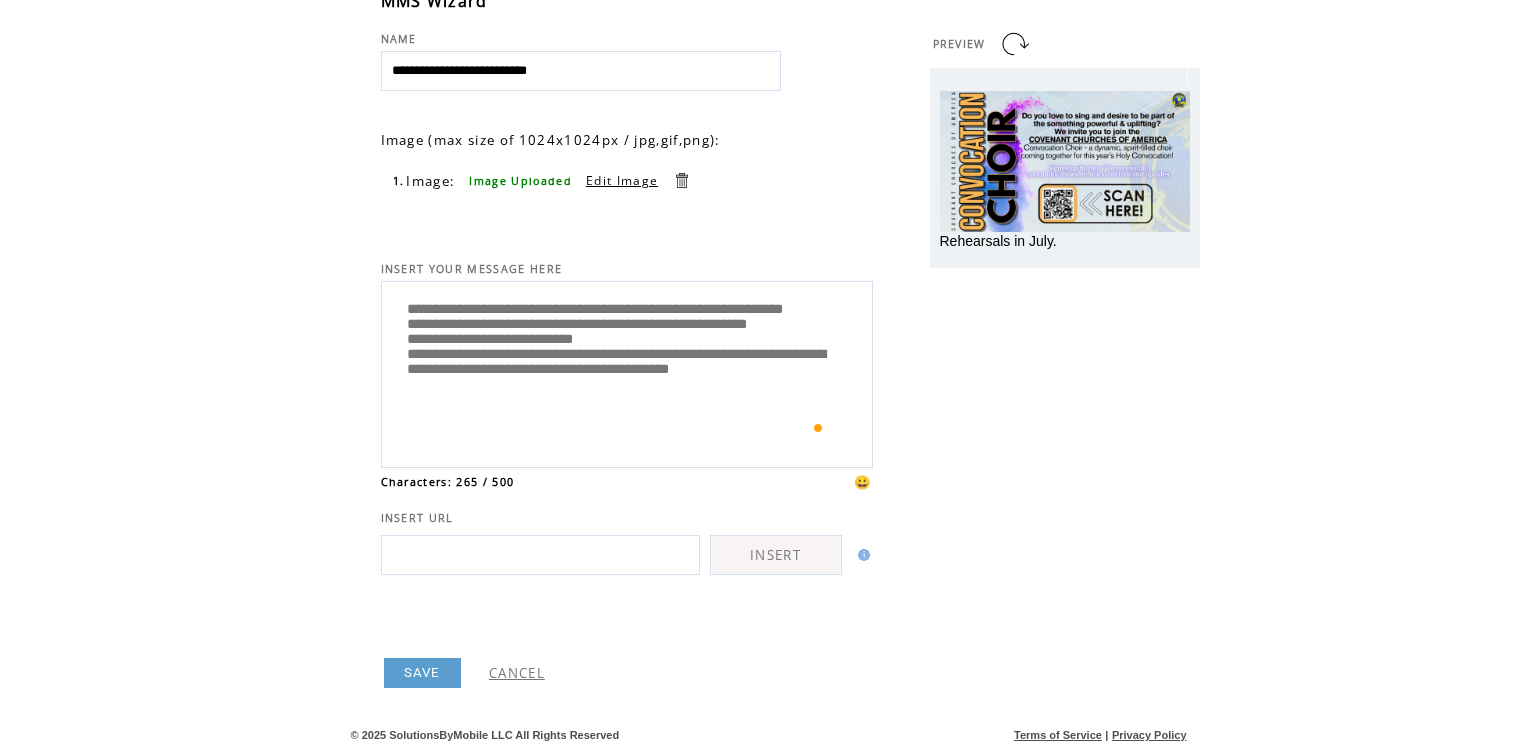 type on "**********" 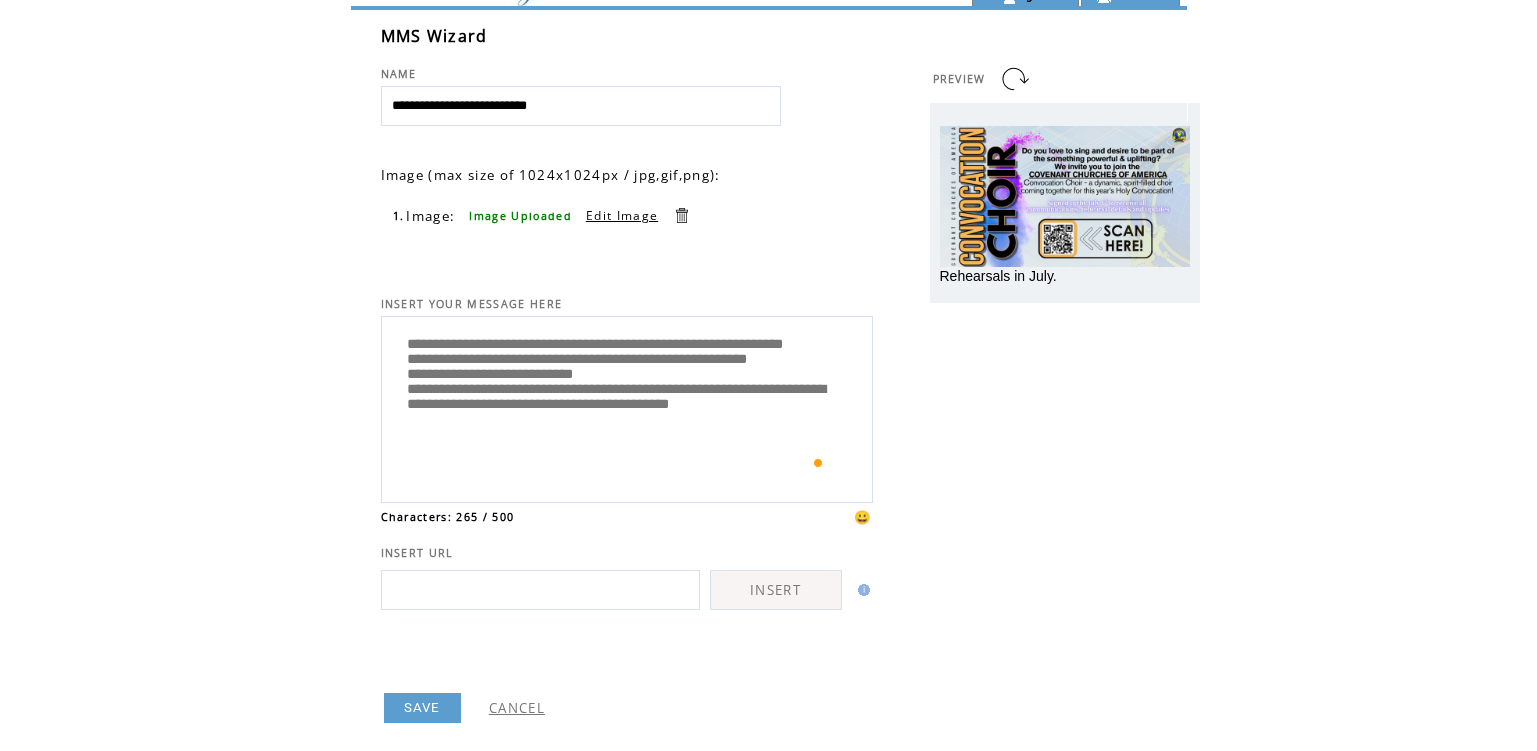 scroll, scrollTop: 100, scrollLeft: 0, axis: vertical 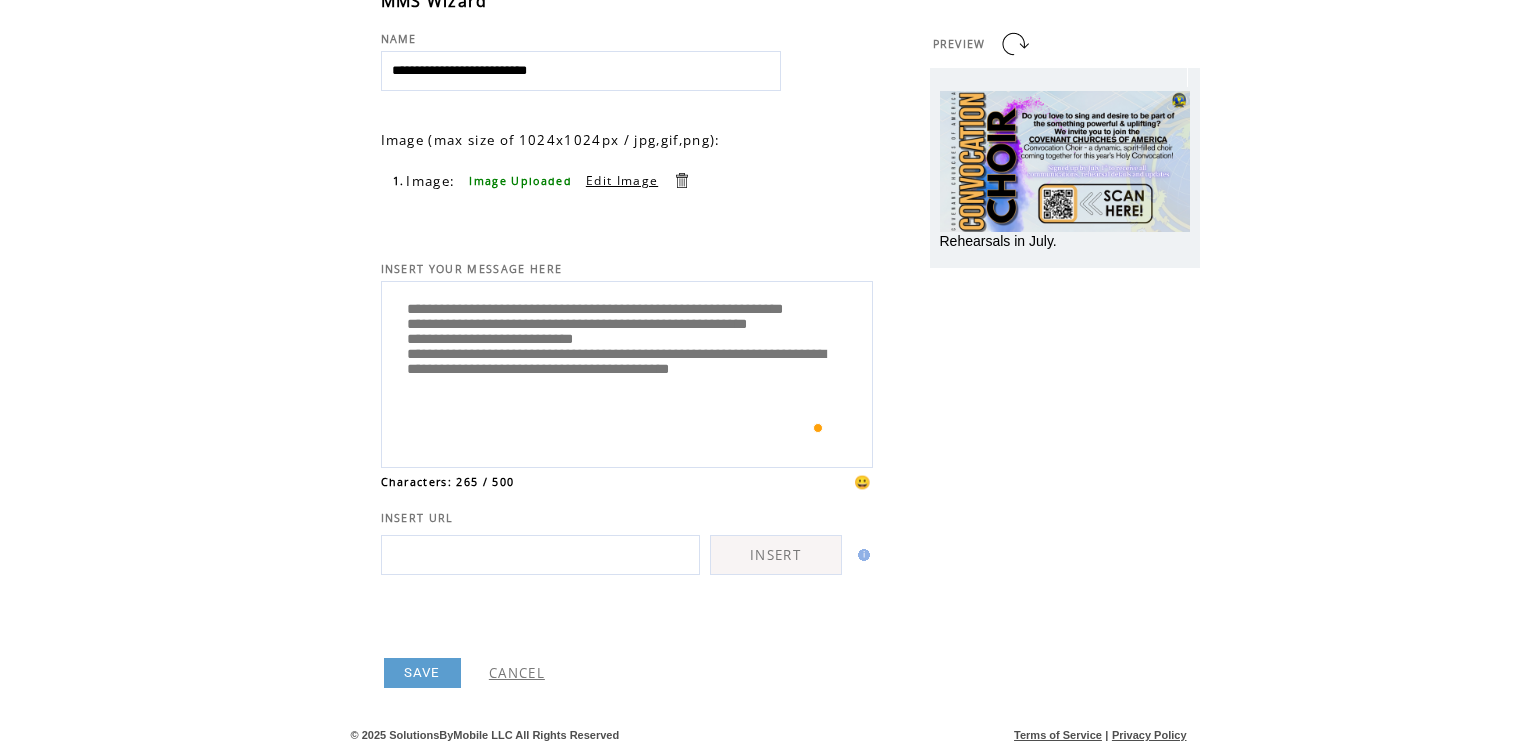 click on "SAVE" at bounding box center (422, 673) 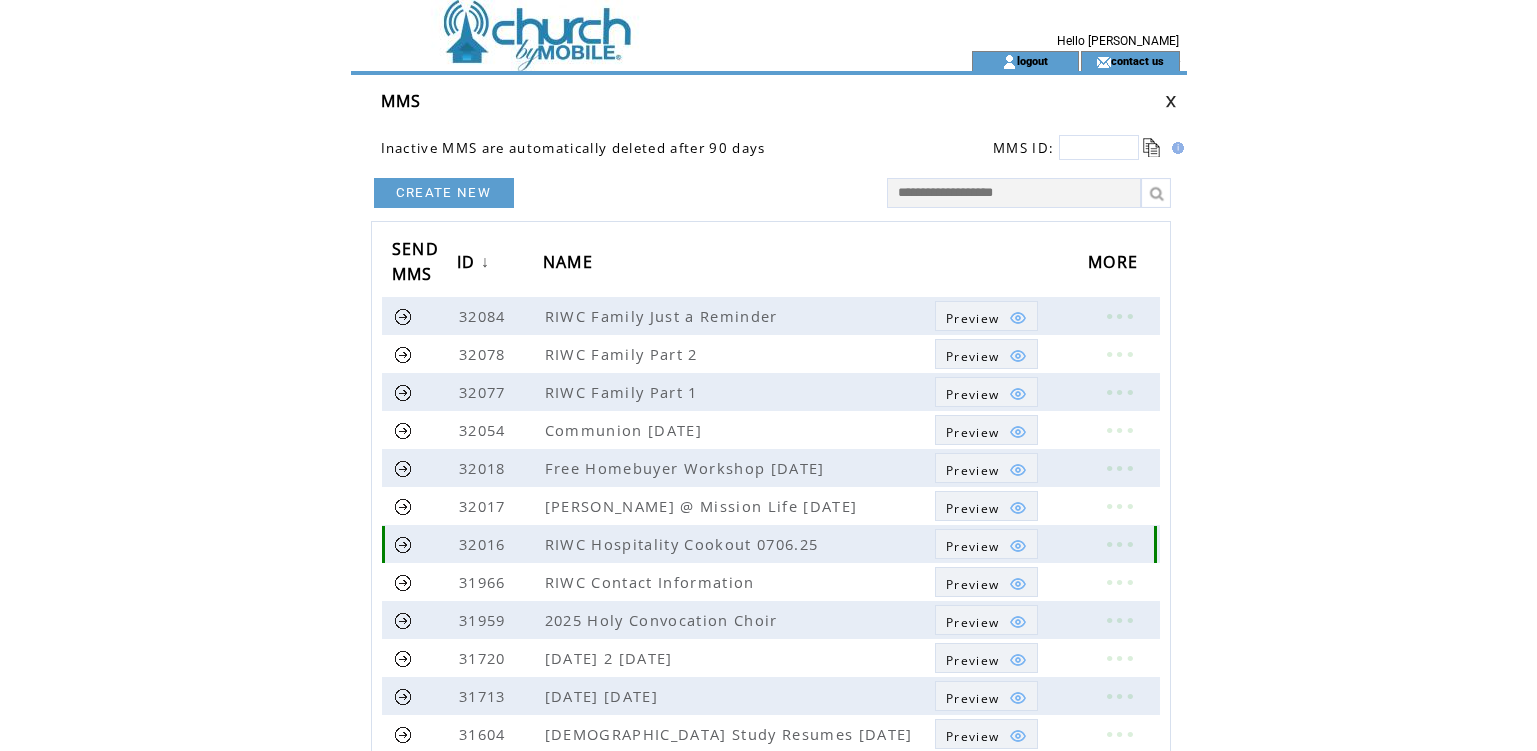 scroll, scrollTop: 100, scrollLeft: 0, axis: vertical 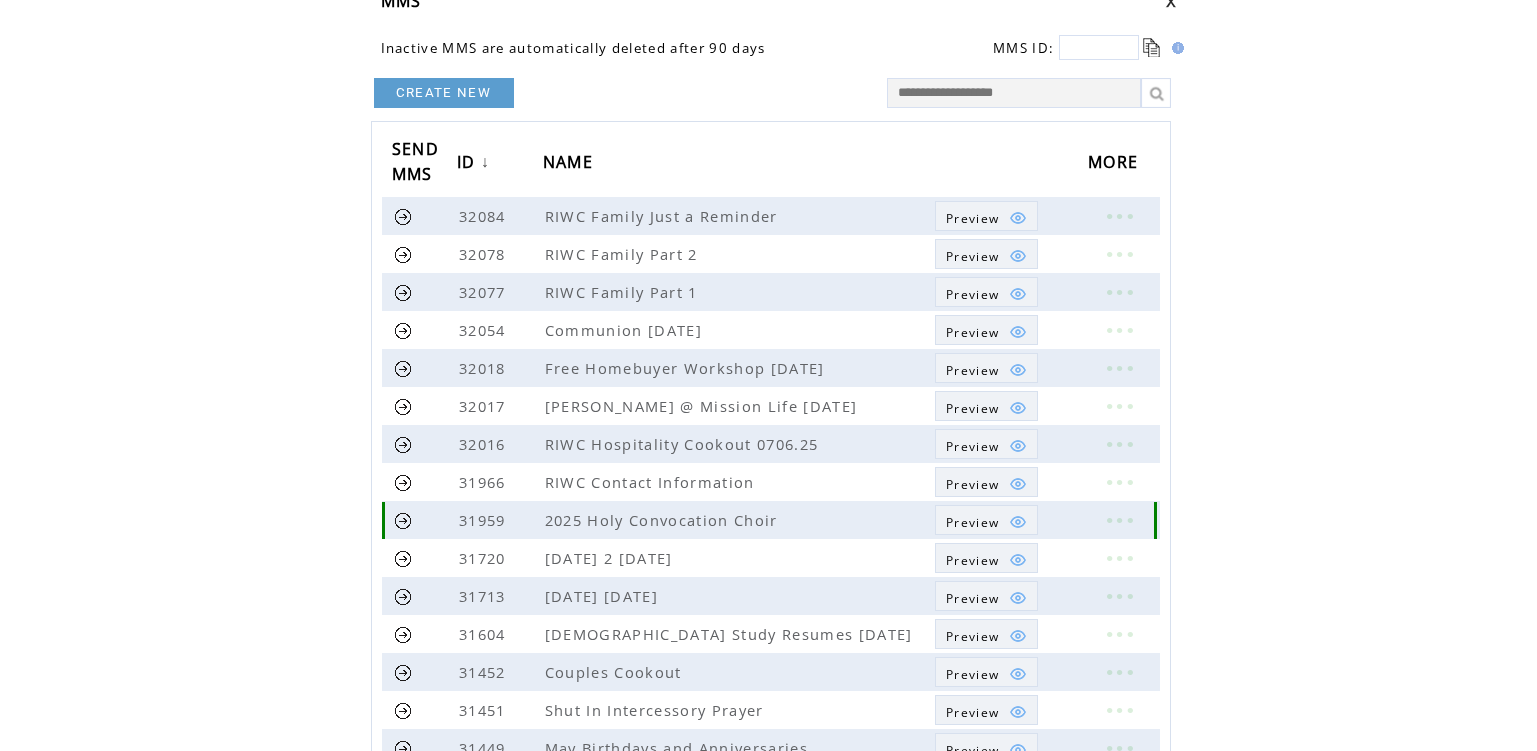 click at bounding box center (403, 520) 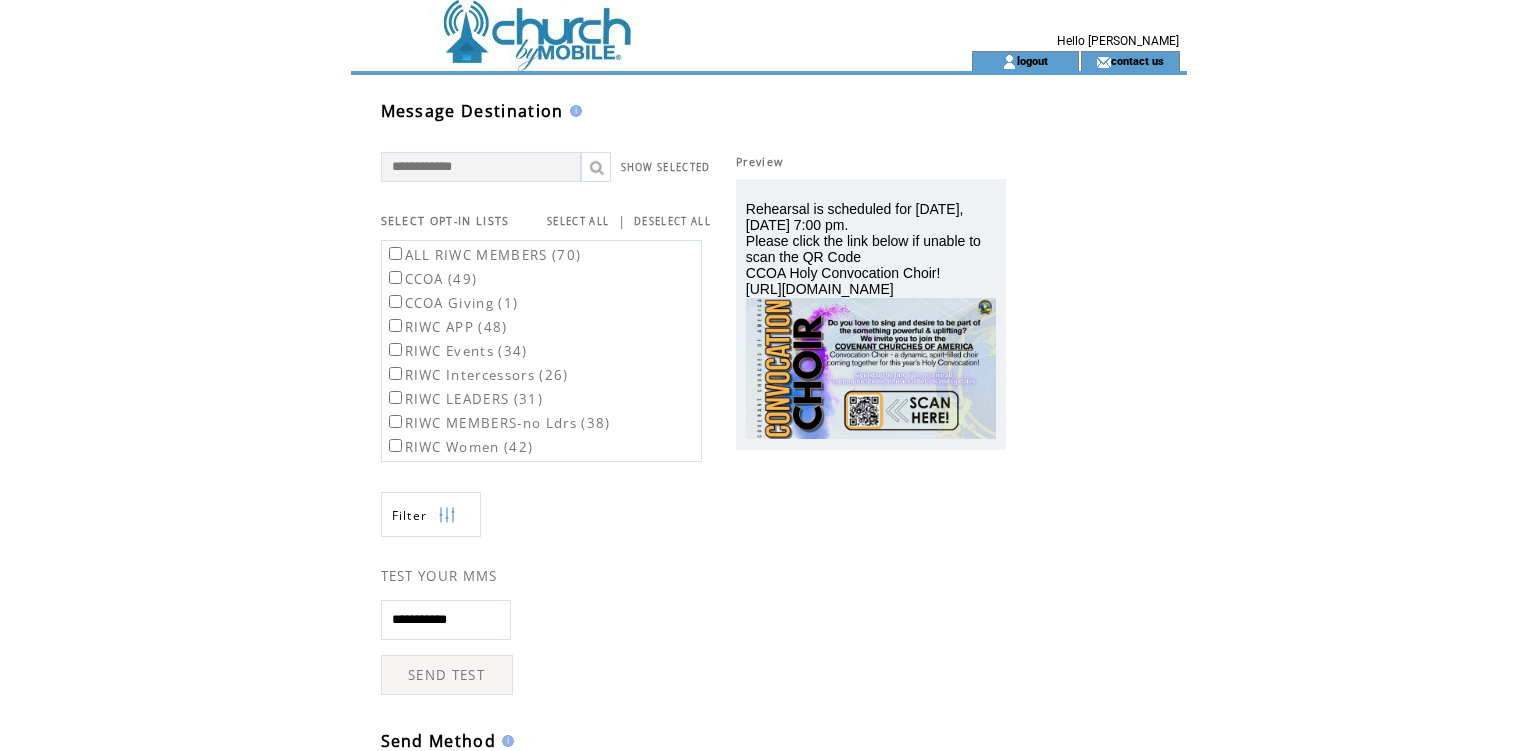 scroll, scrollTop: 0, scrollLeft: 0, axis: both 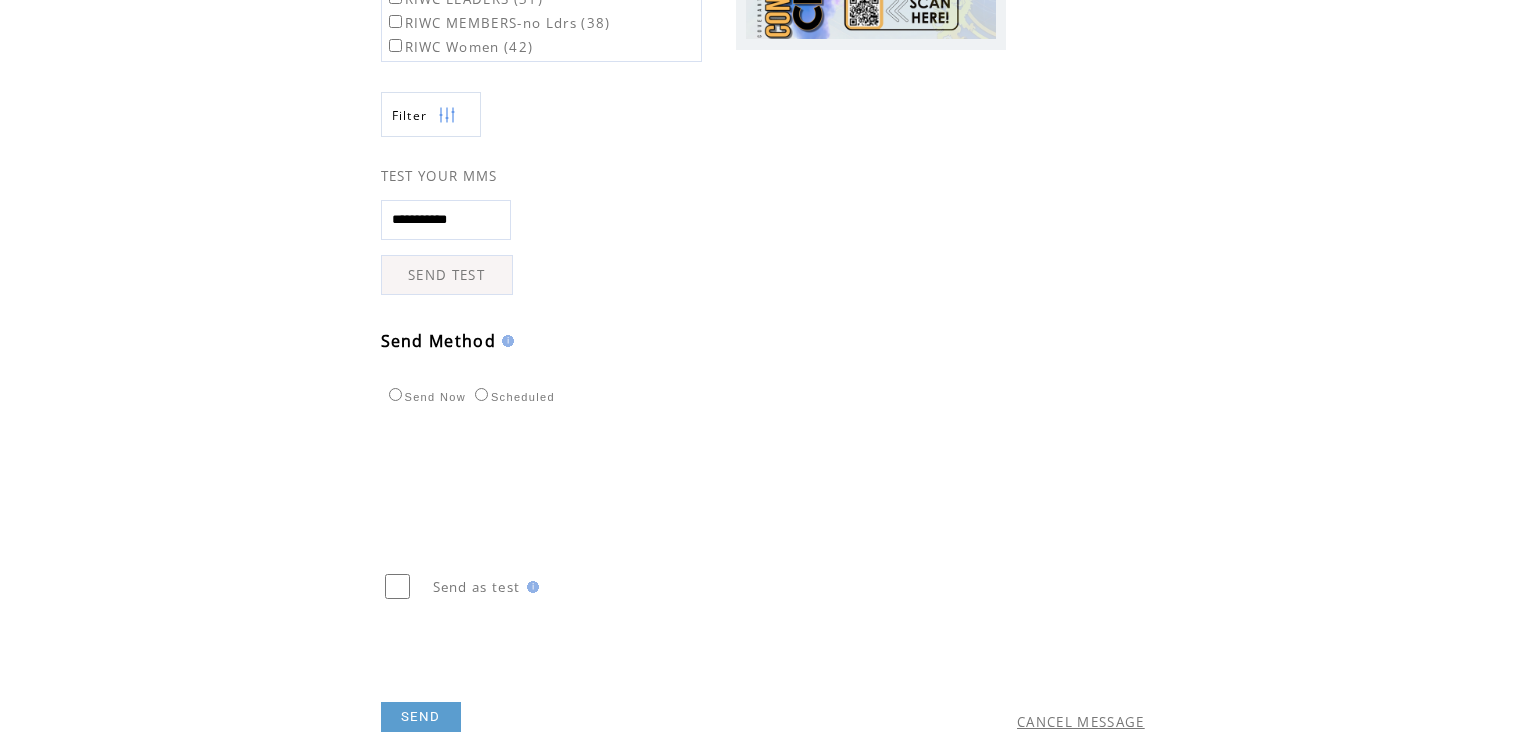 click on "SEND" at bounding box center [421, 717] 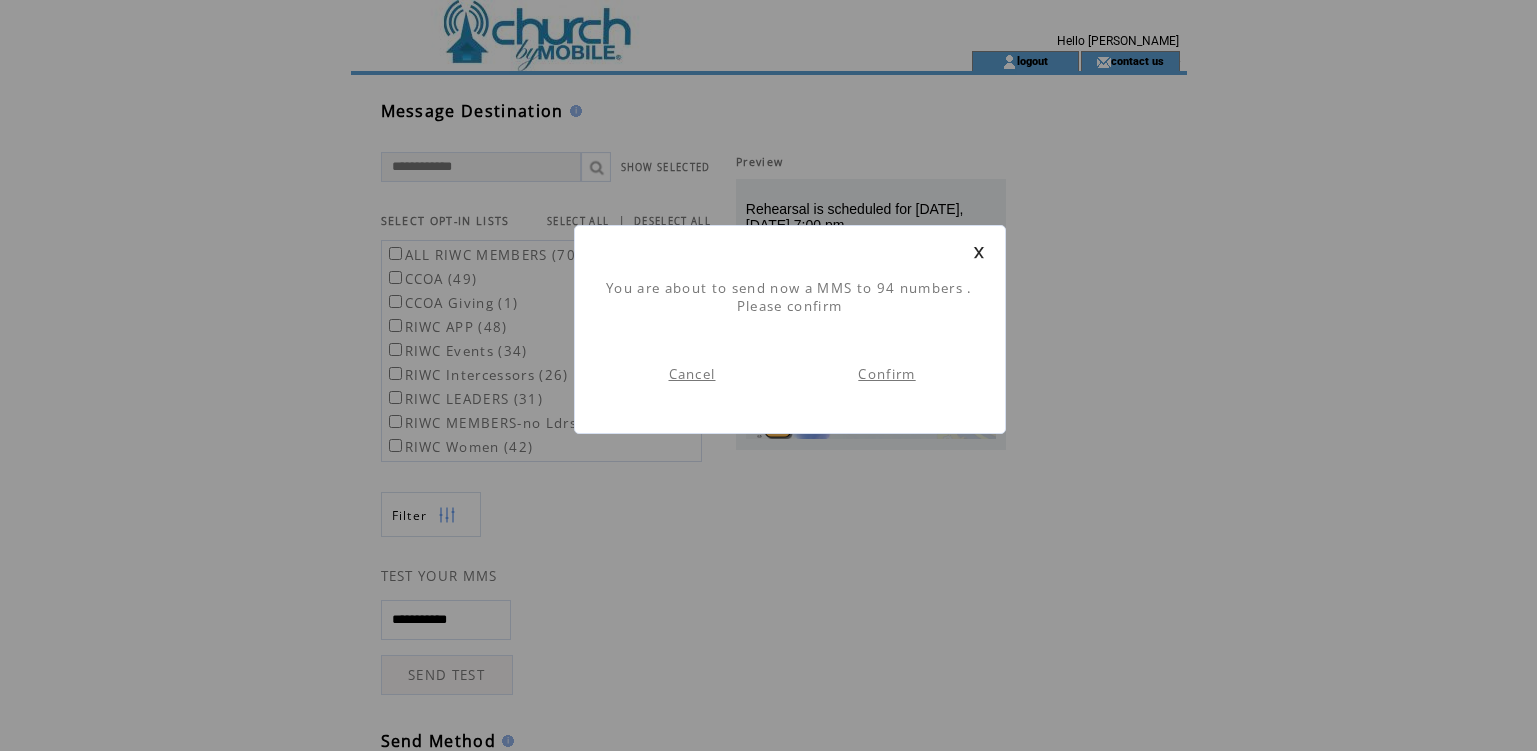 scroll, scrollTop: 1, scrollLeft: 0, axis: vertical 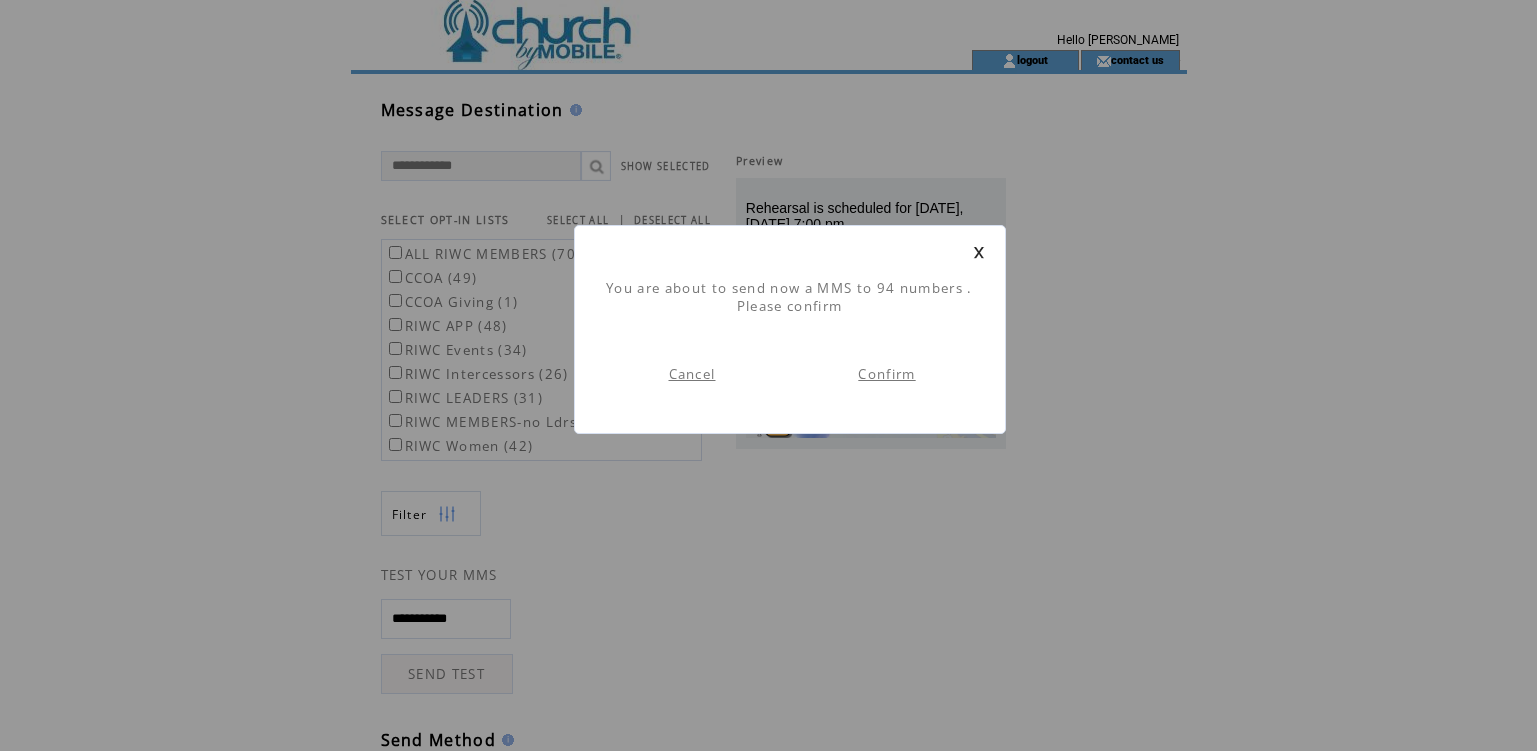 click on "Confirm" at bounding box center [886, 374] 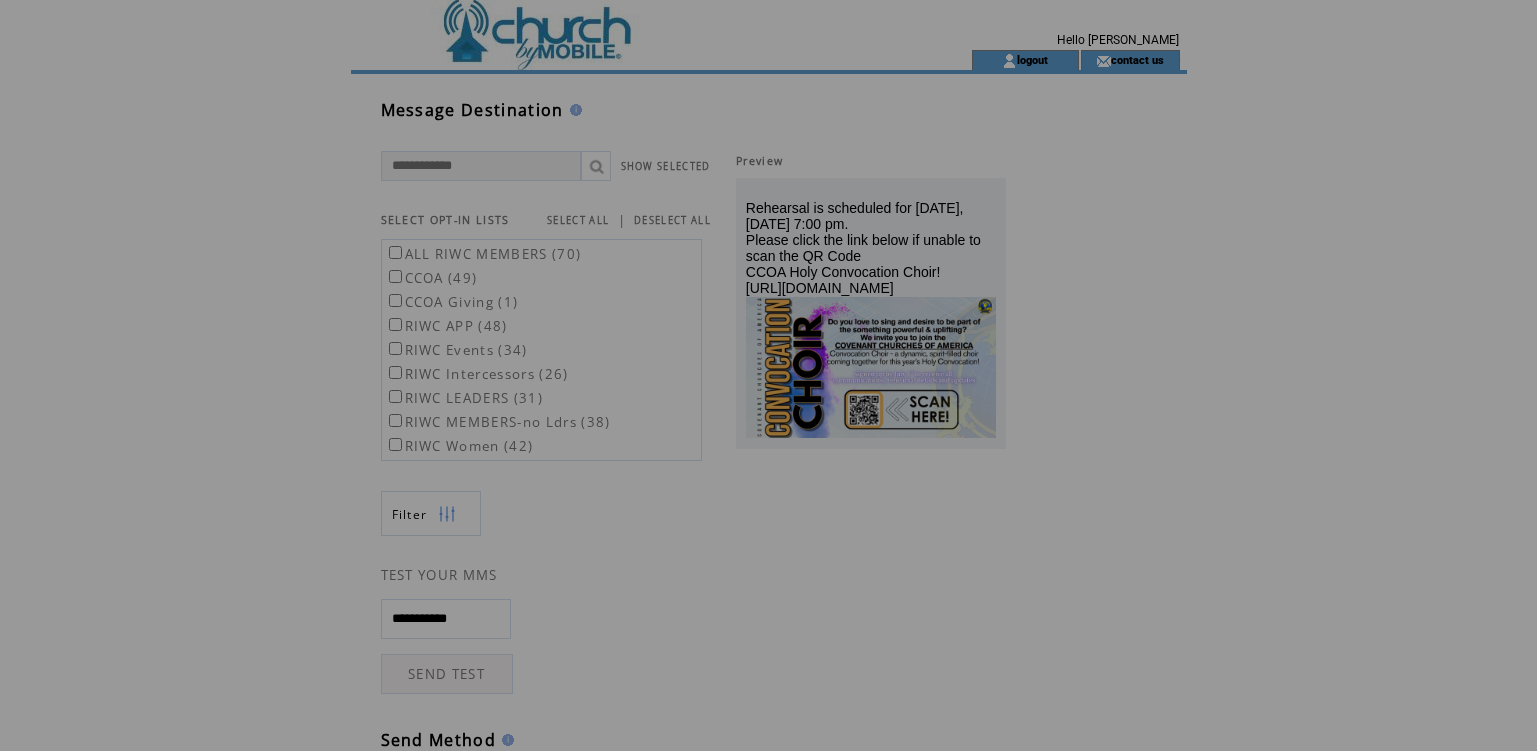 scroll, scrollTop: 0, scrollLeft: 0, axis: both 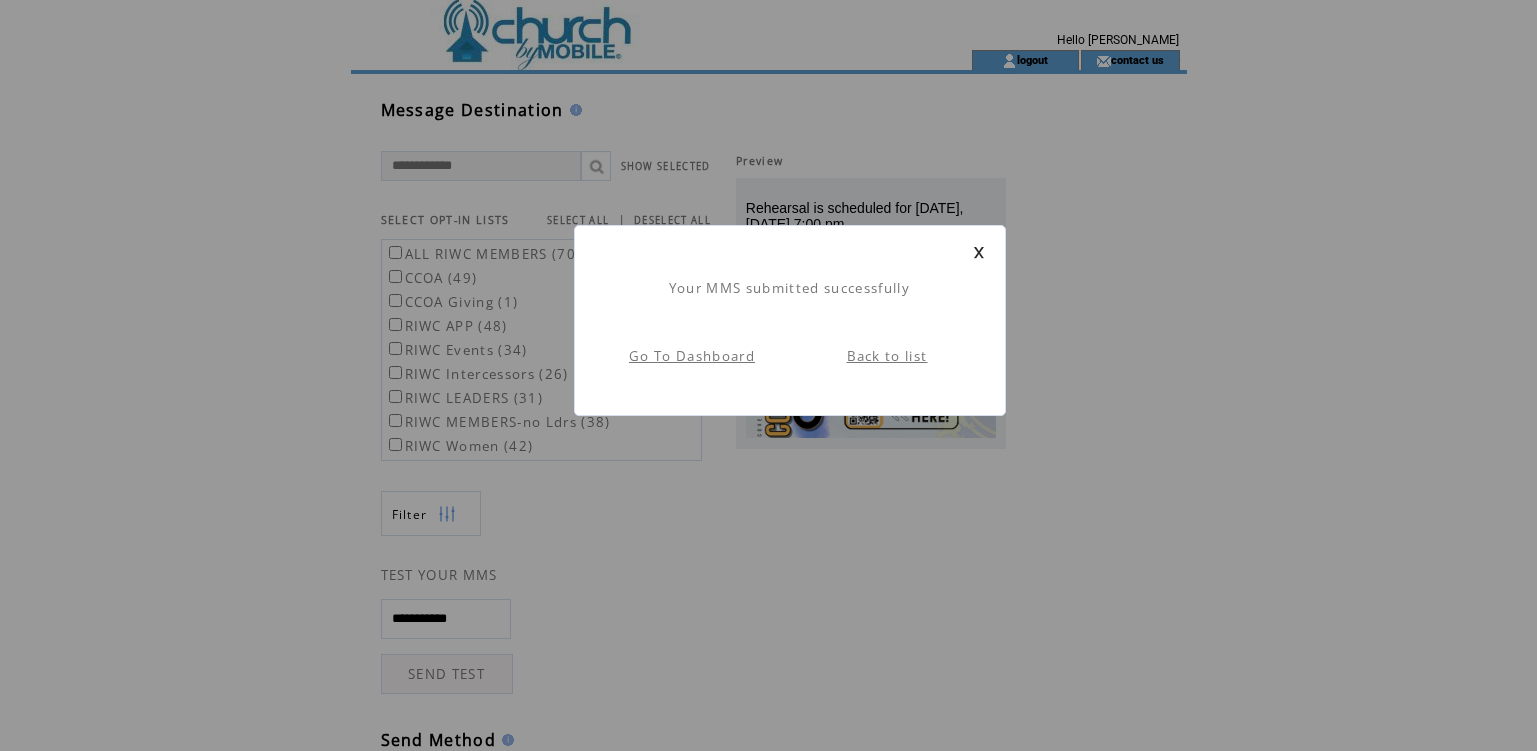 click on "Back to list" at bounding box center (887, 356) 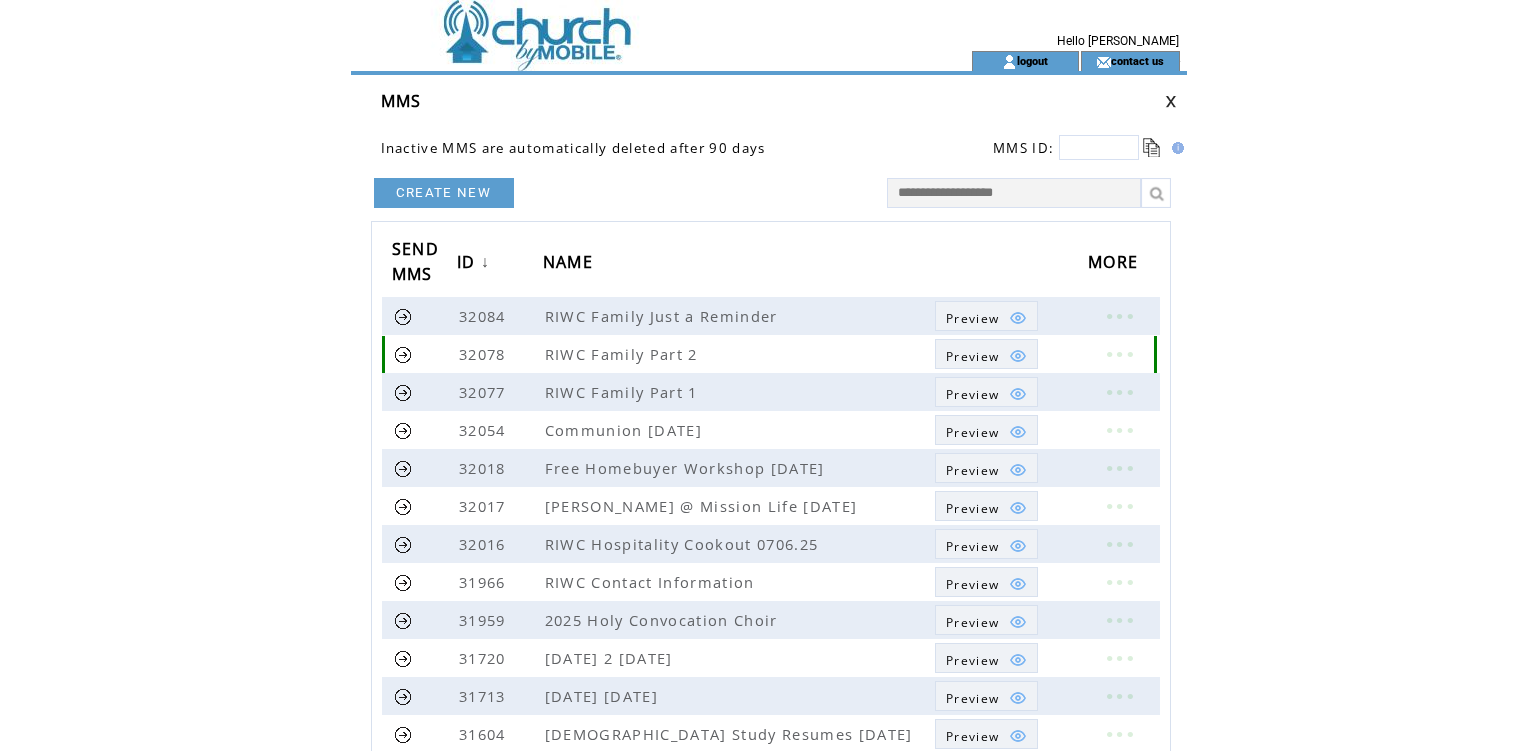 scroll, scrollTop: 0, scrollLeft: 0, axis: both 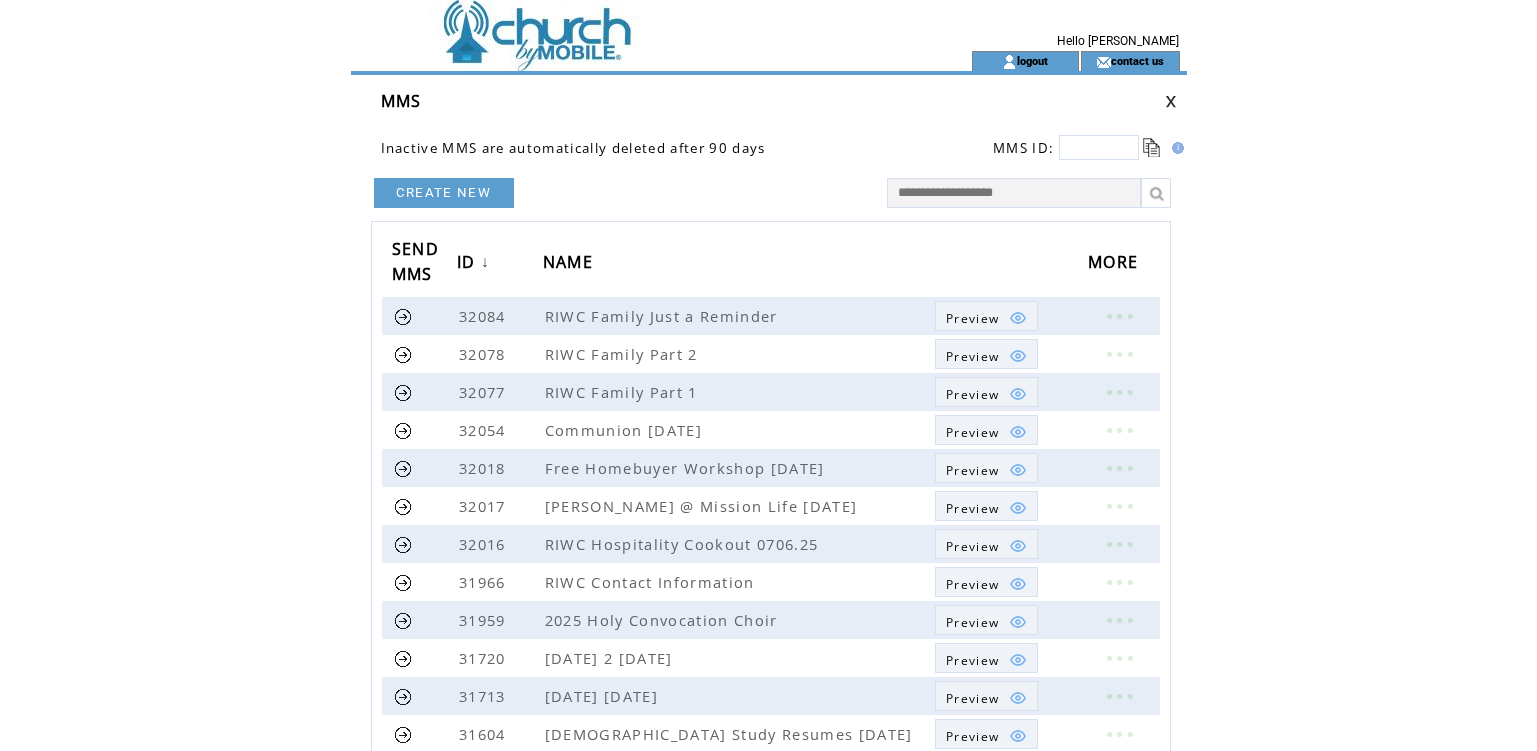 click on "CREATE NEW" at bounding box center (444, 193) 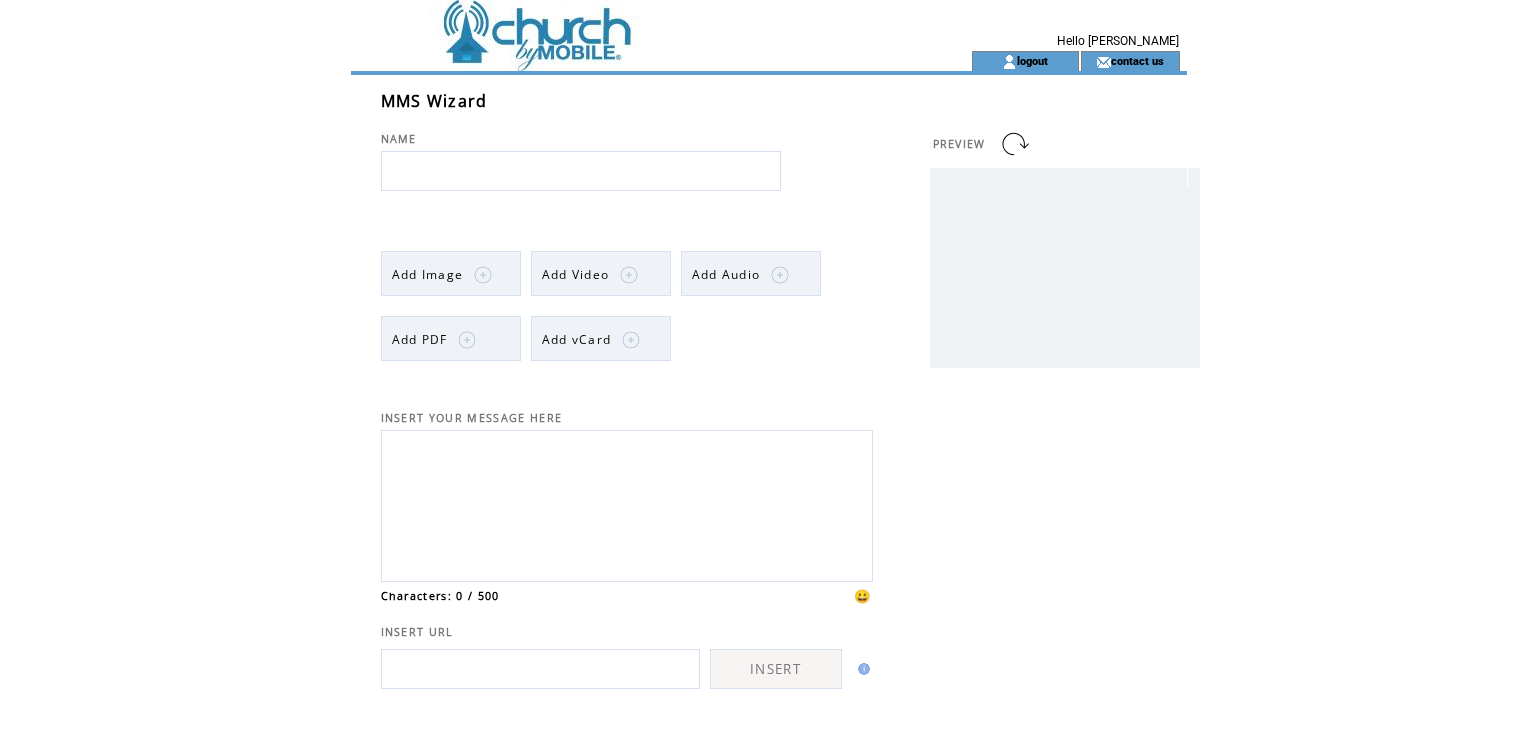 scroll, scrollTop: 0, scrollLeft: 0, axis: both 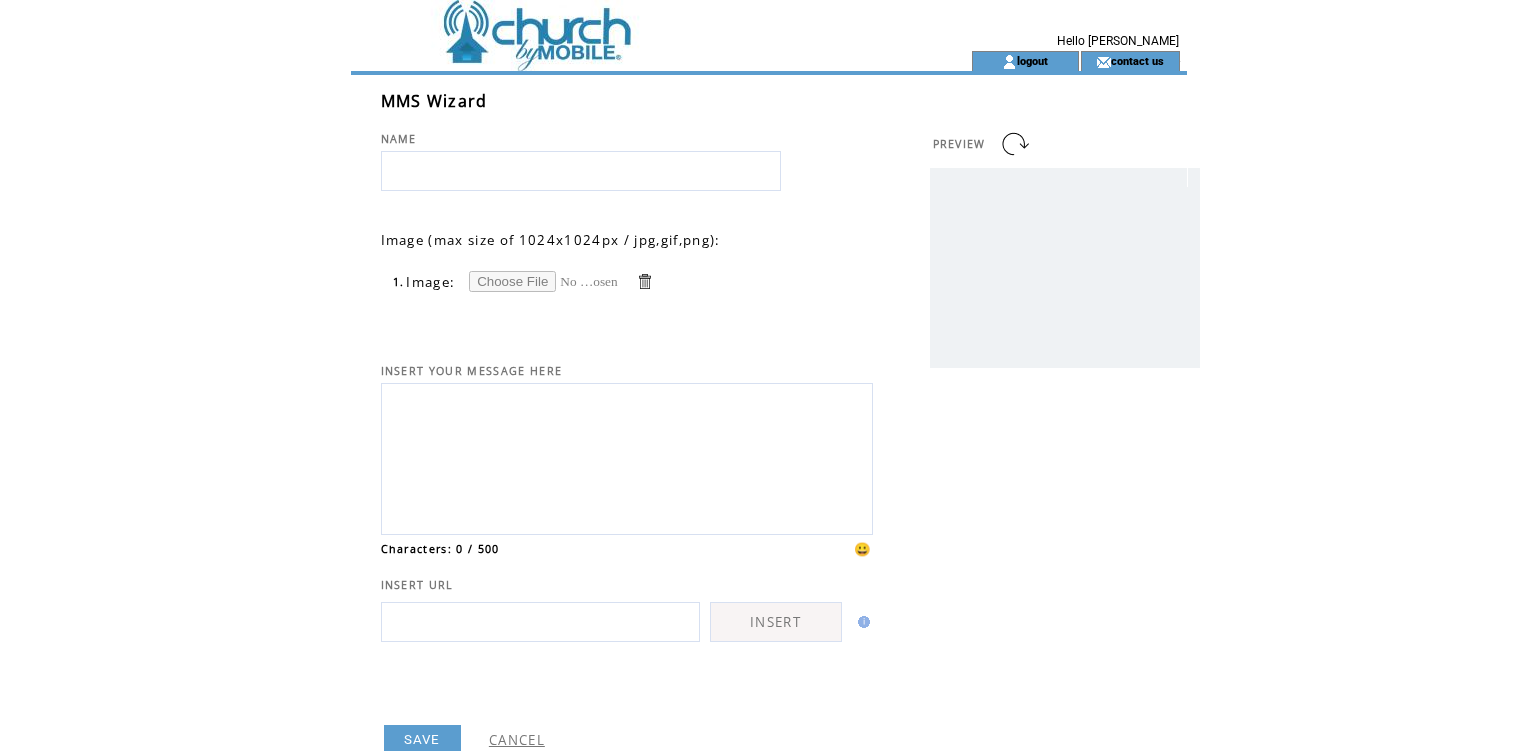 click at bounding box center (544, 281) 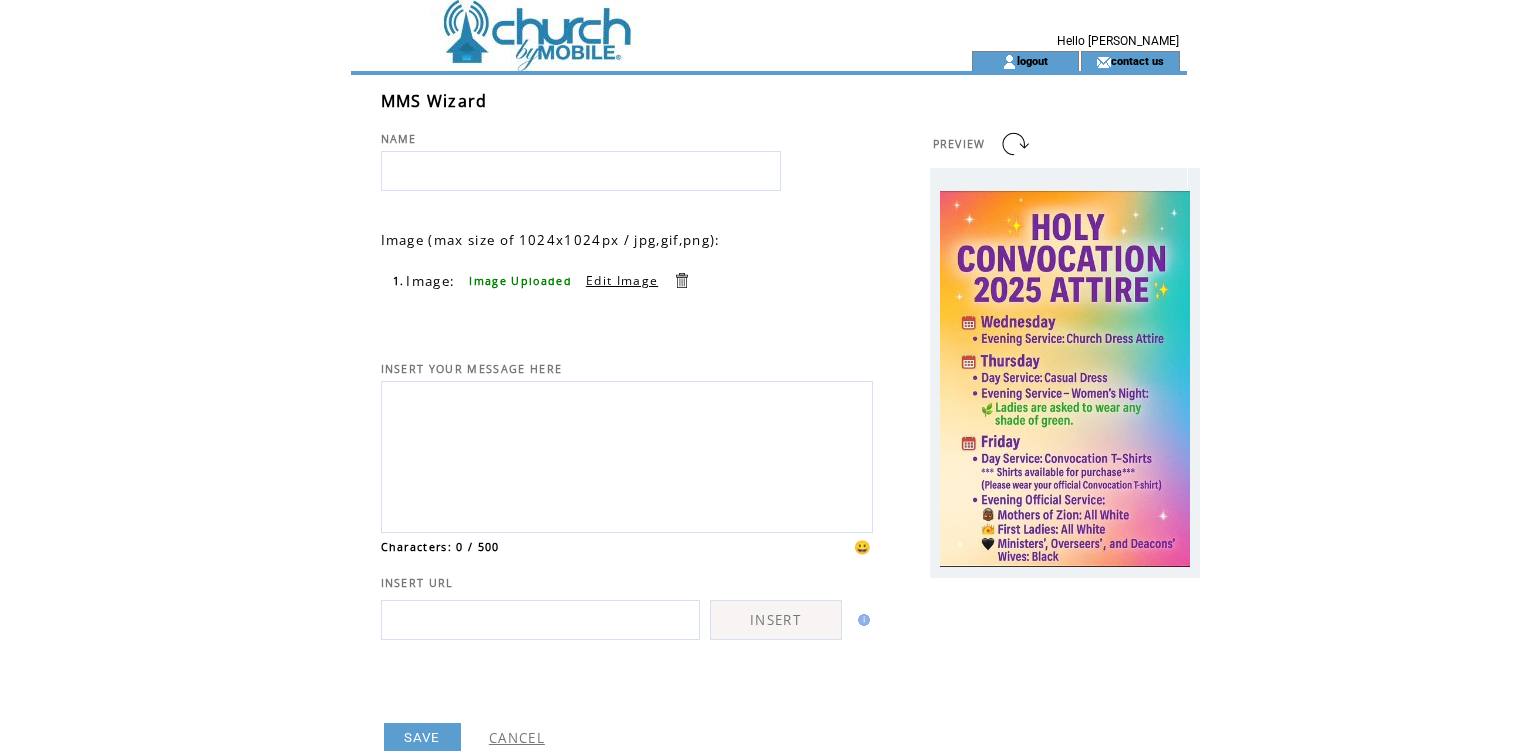 scroll, scrollTop: 0, scrollLeft: 0, axis: both 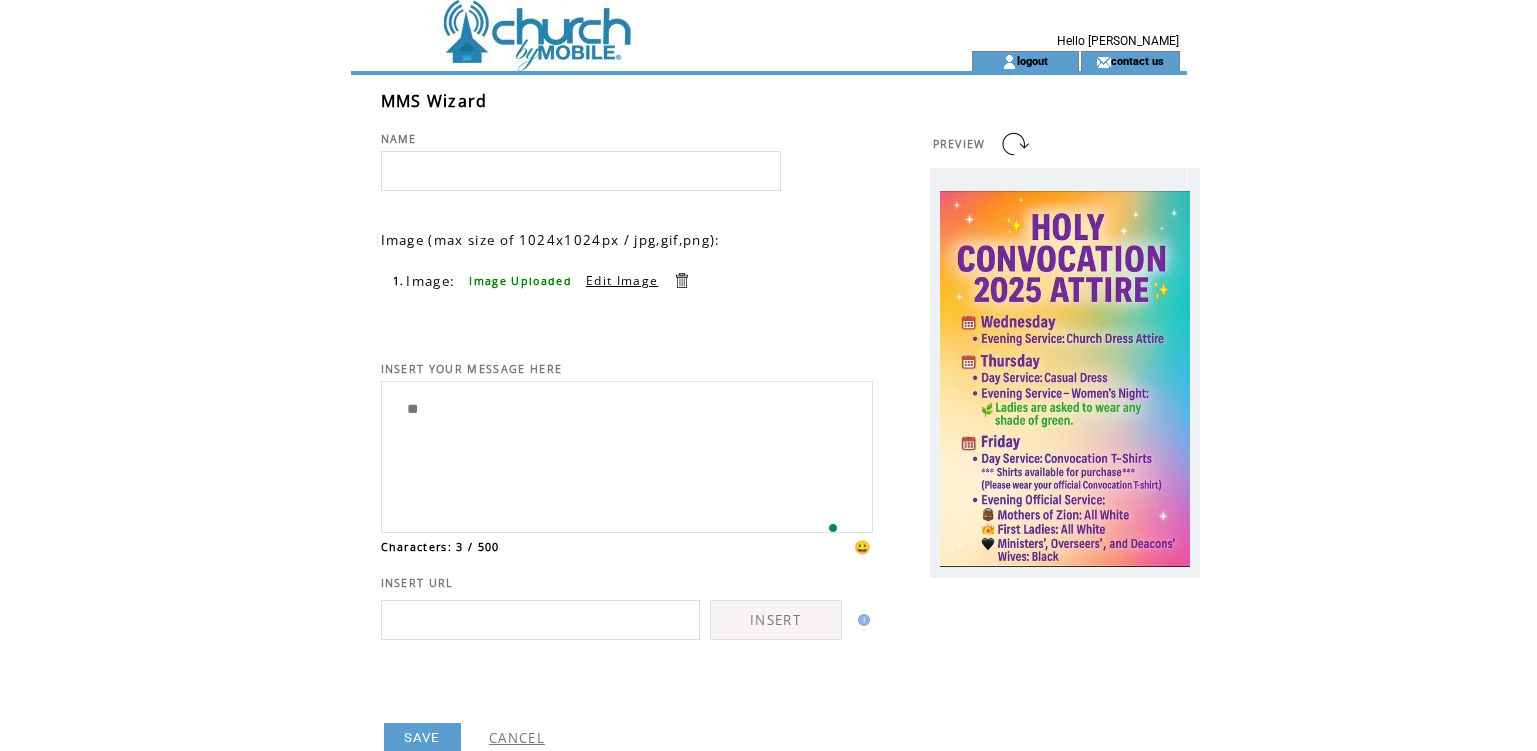 type on "*" 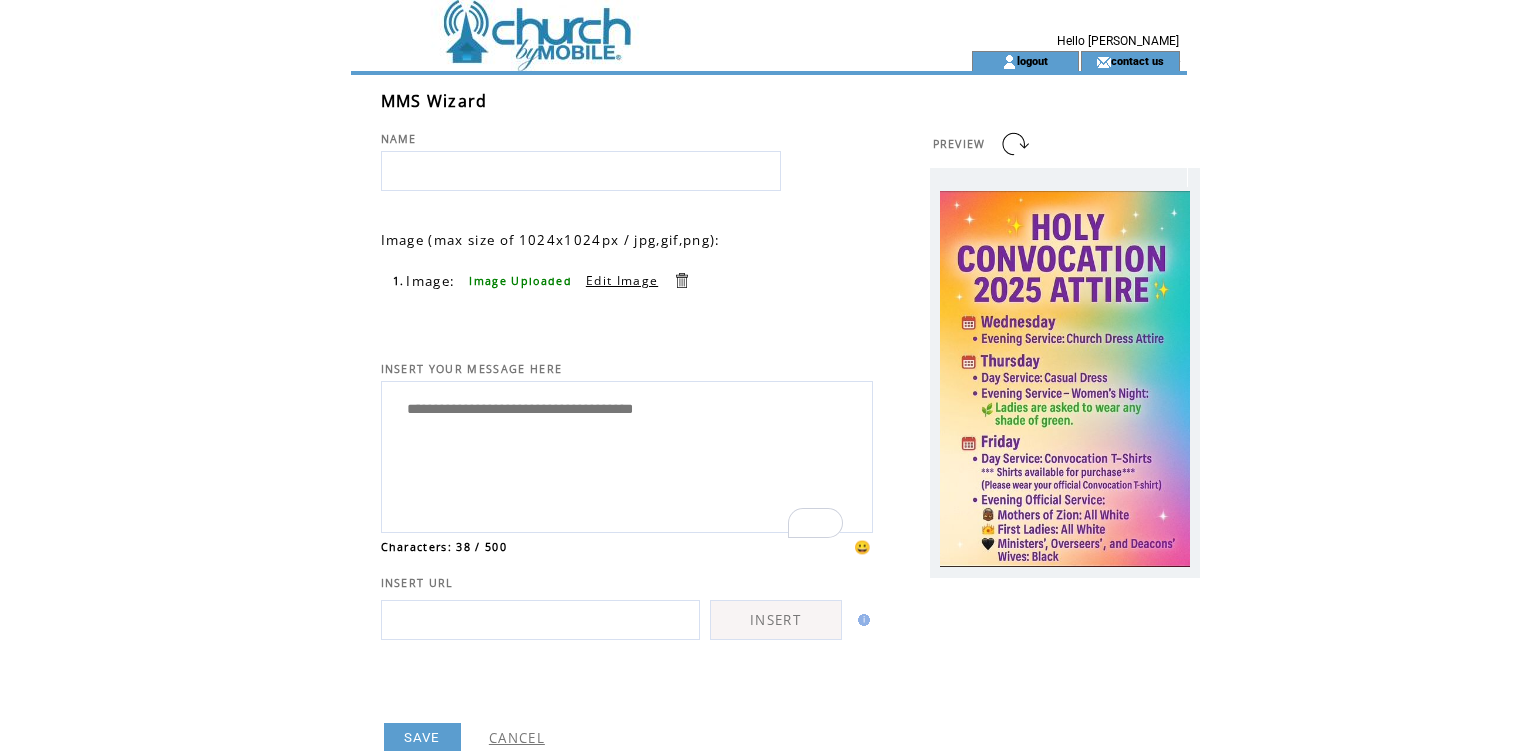 click on "**********" at bounding box center [627, 454] 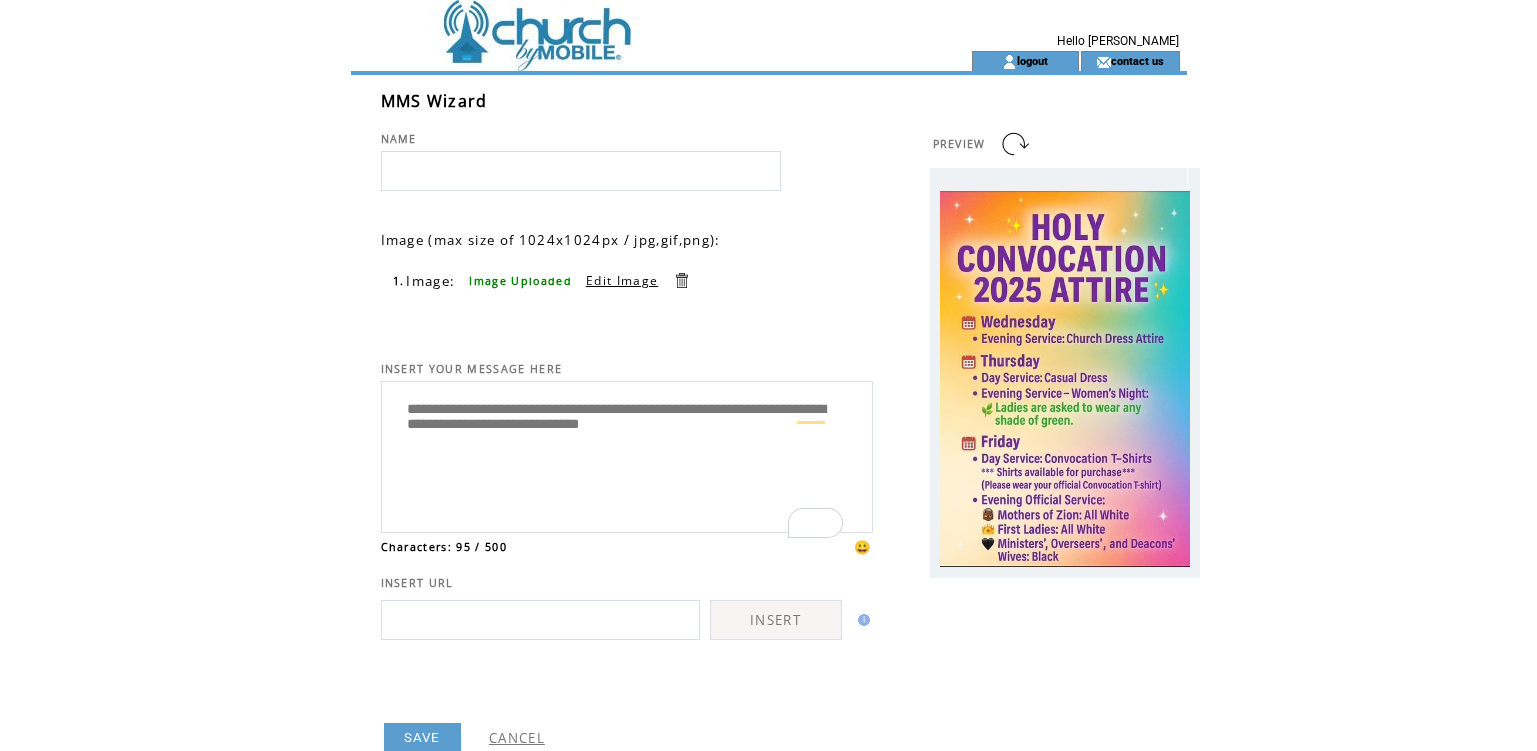 click on "**********" at bounding box center (627, 454) 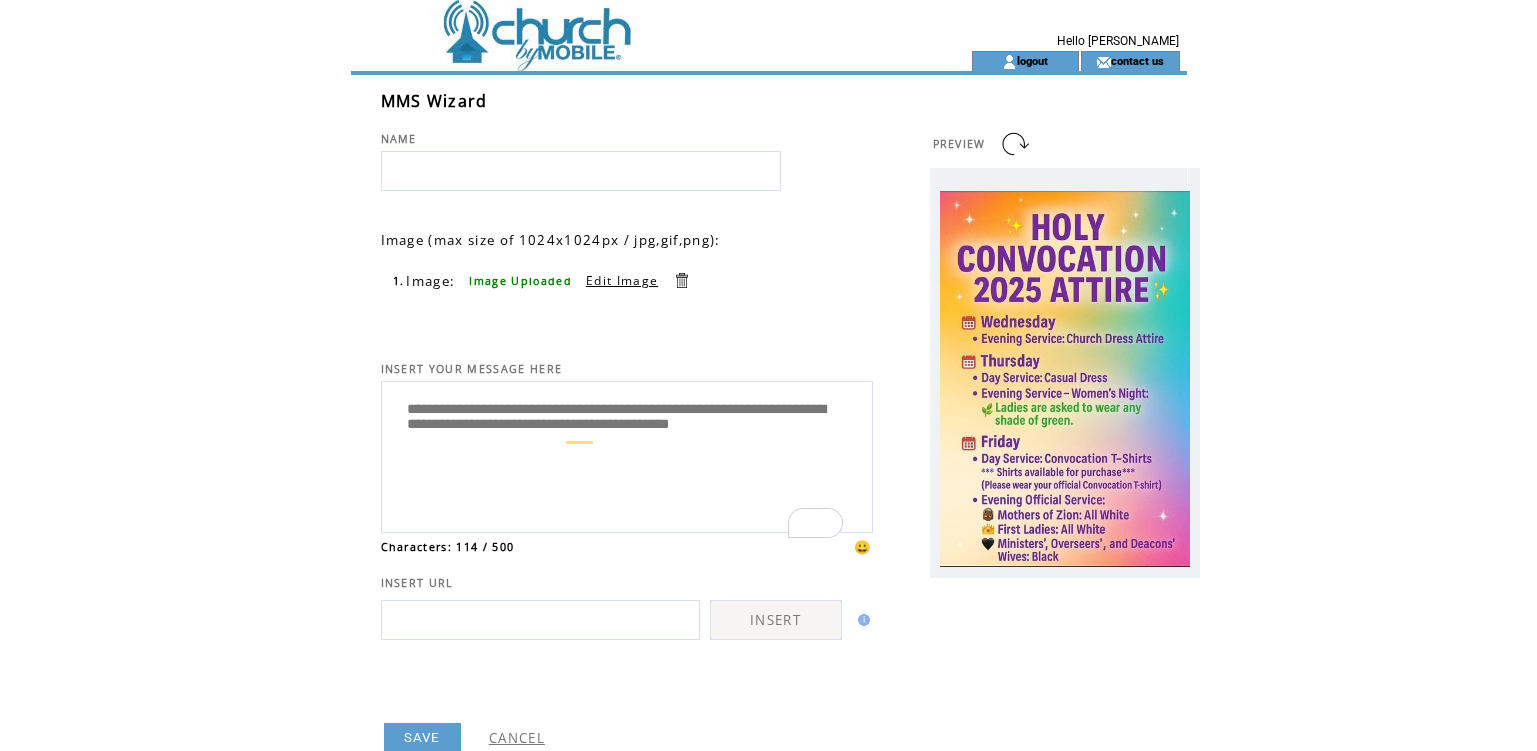 click on "**********" at bounding box center [627, 454] 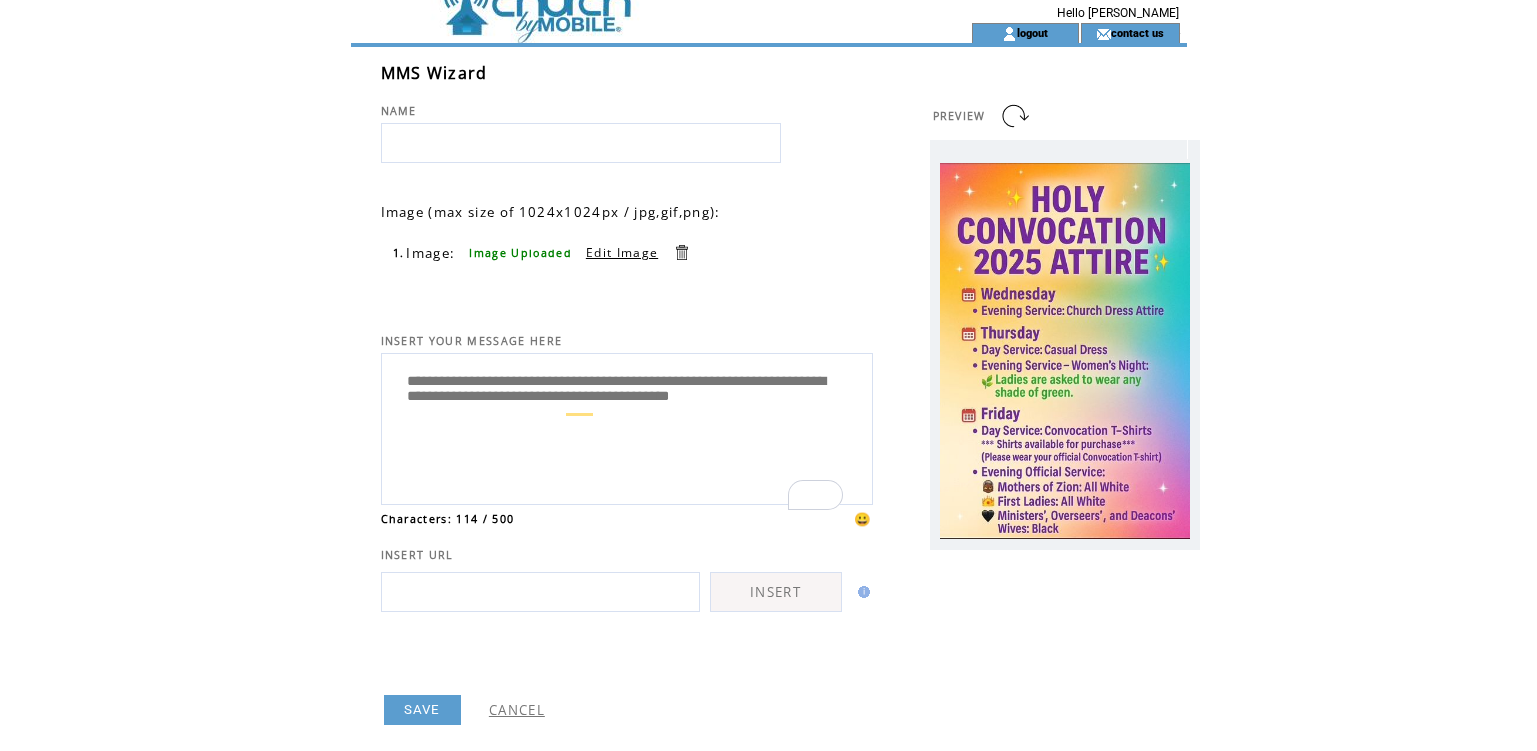 scroll, scrollTop: 0, scrollLeft: 0, axis: both 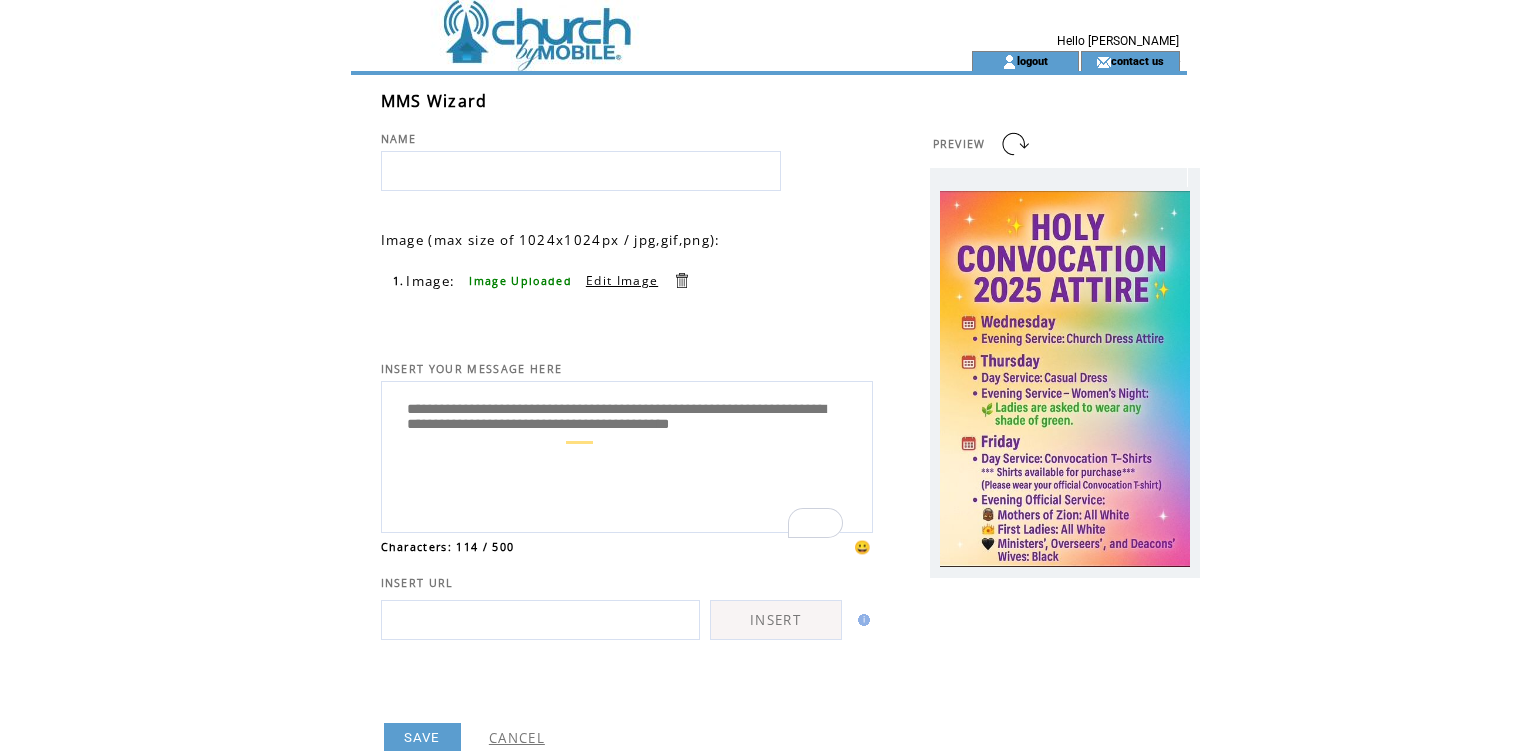 type on "**********" 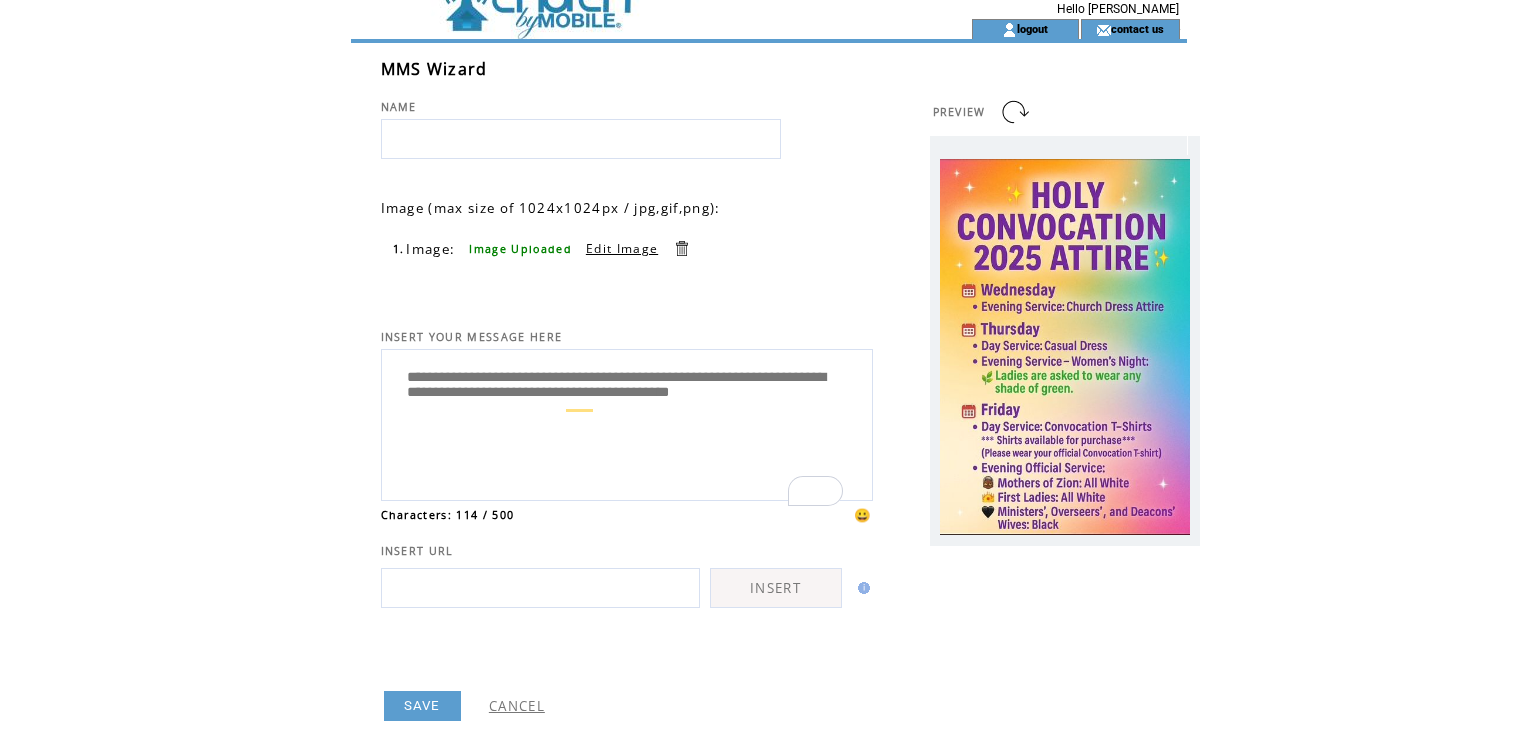 scroll, scrollTop: 0, scrollLeft: 0, axis: both 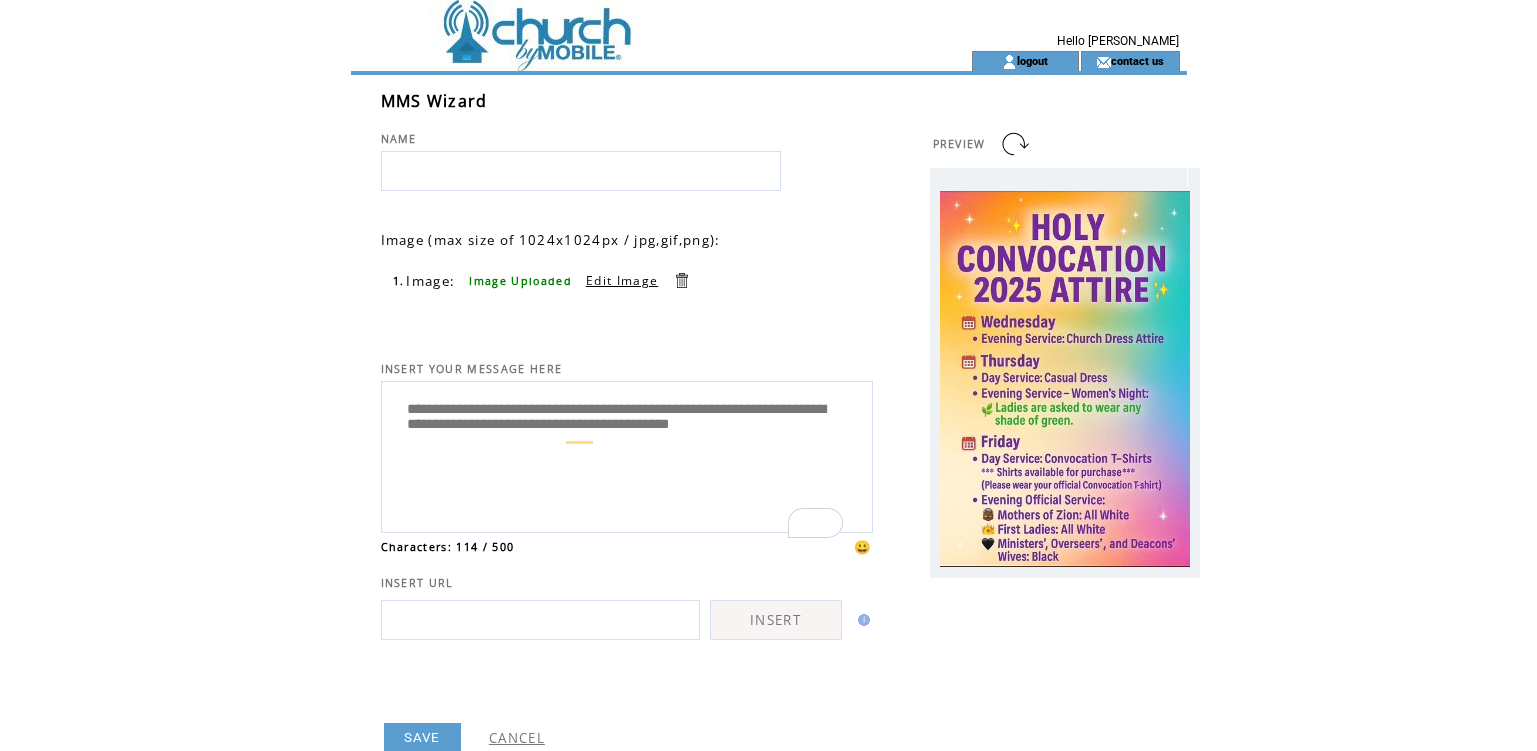 click at bounding box center [581, 171] 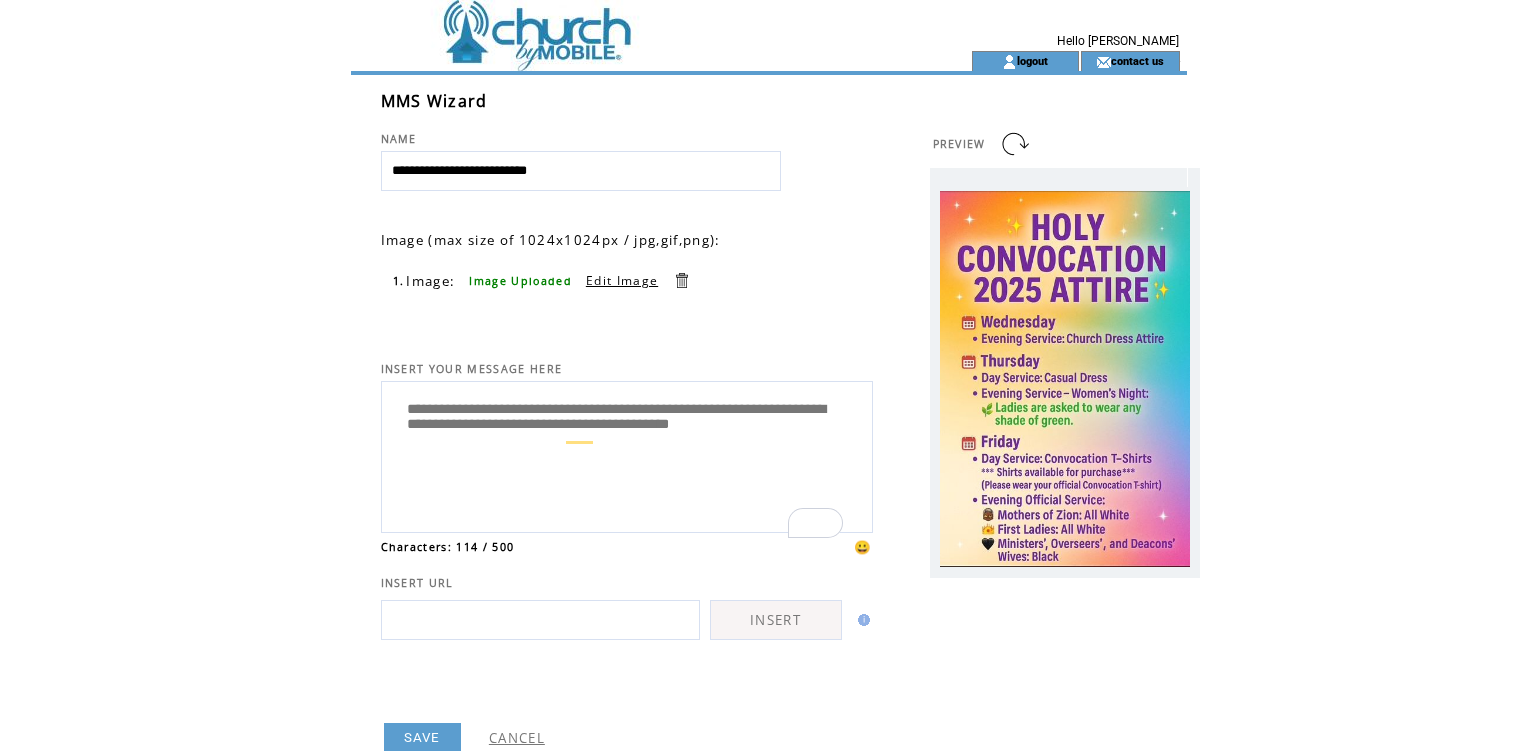 click on "**********" at bounding box center (581, 171) 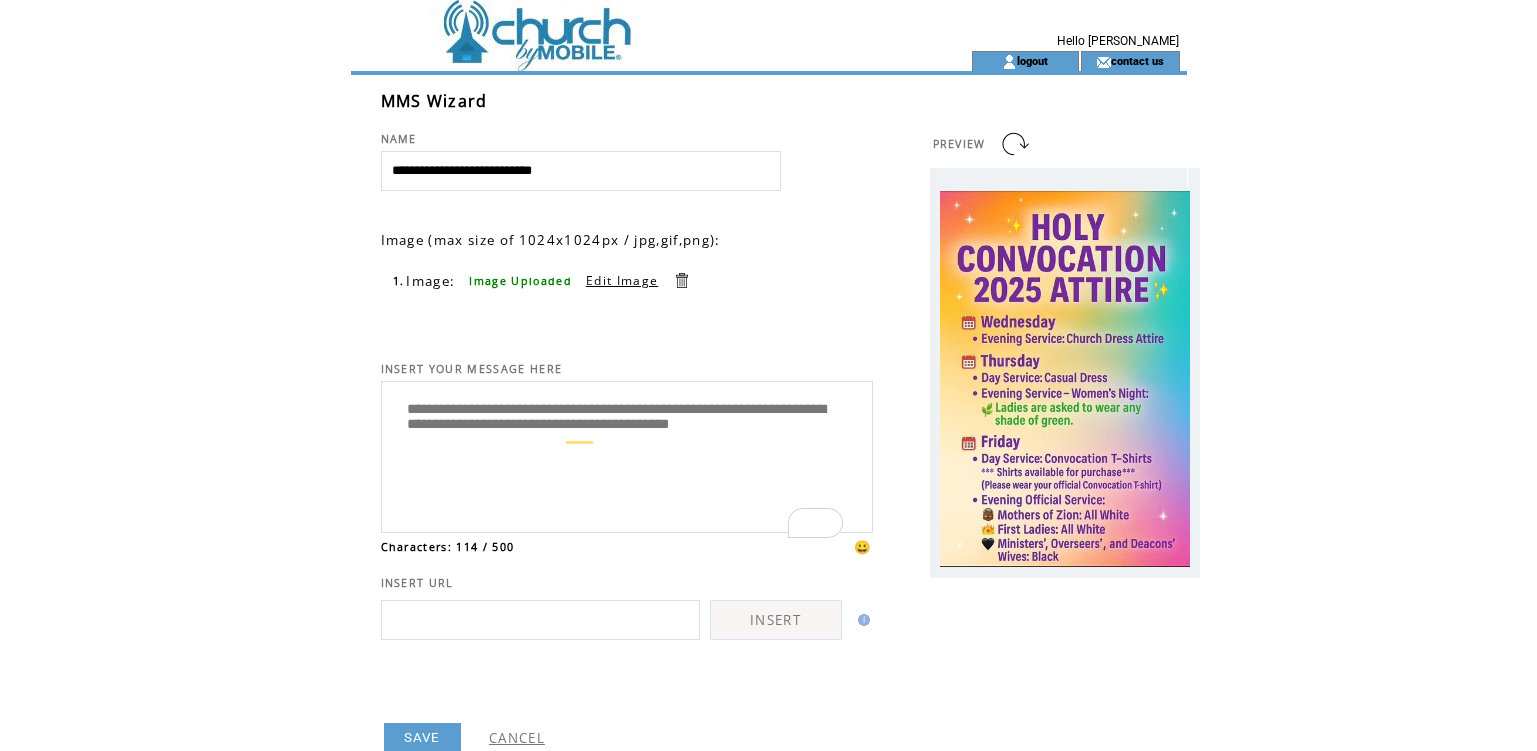 type on "**********" 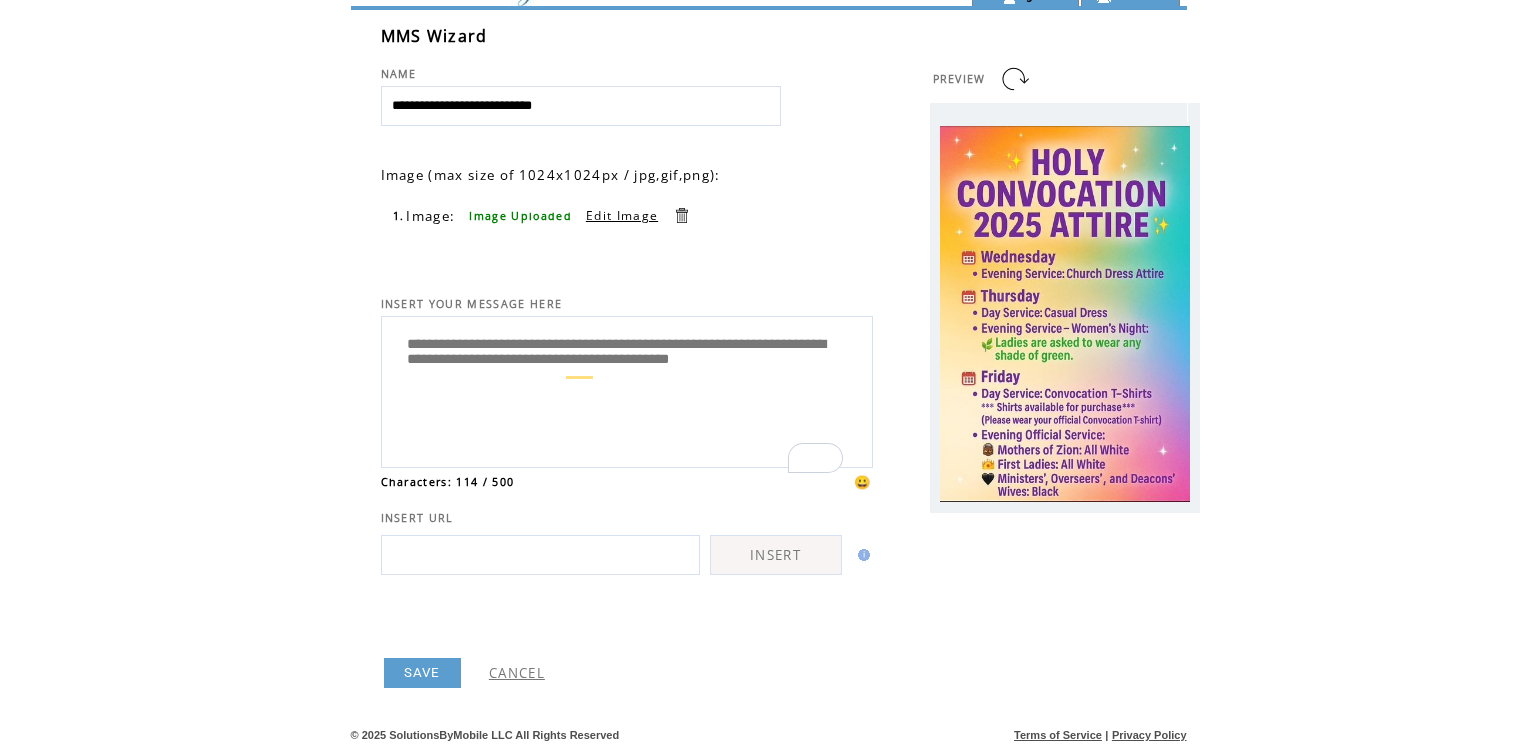 scroll, scrollTop: 100, scrollLeft: 0, axis: vertical 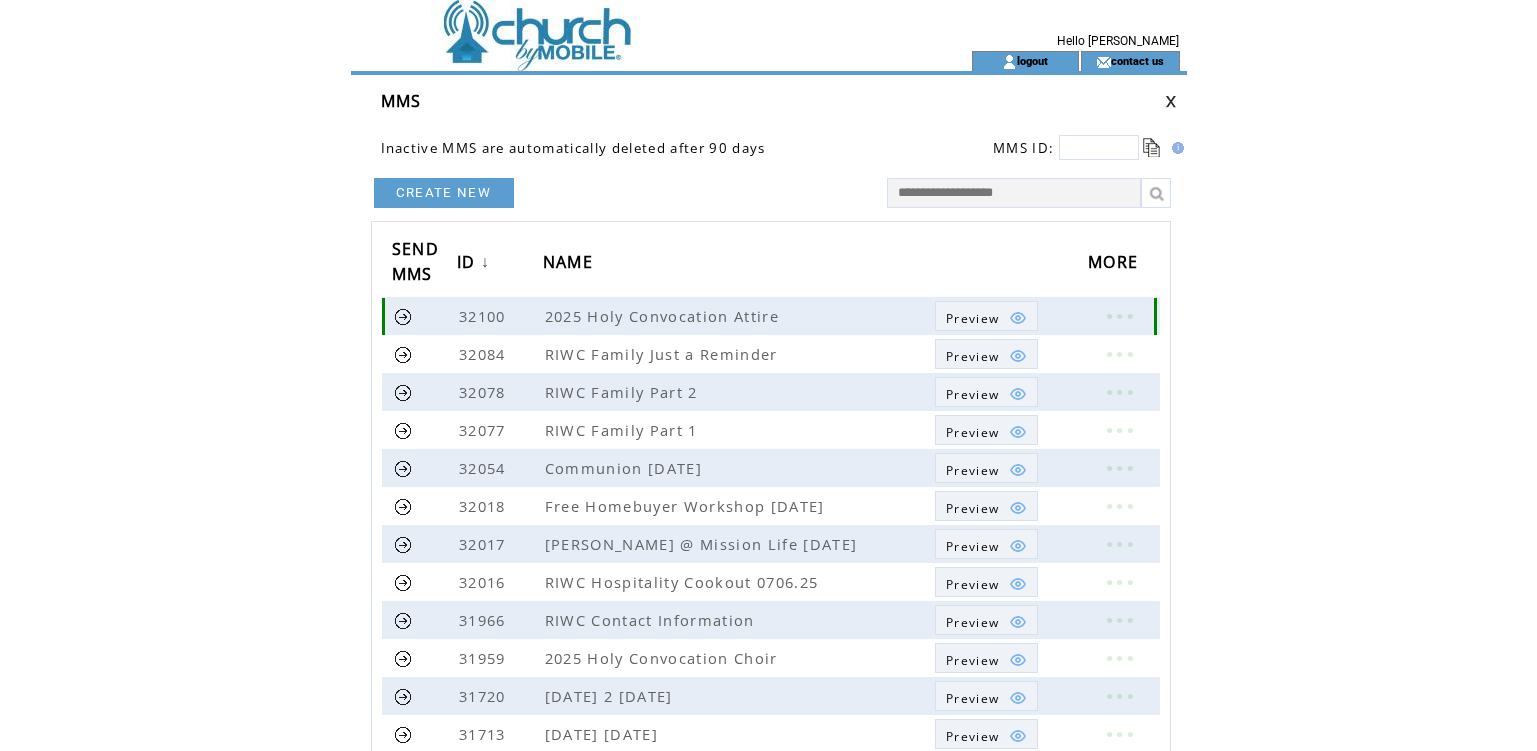 click at bounding box center [403, 316] 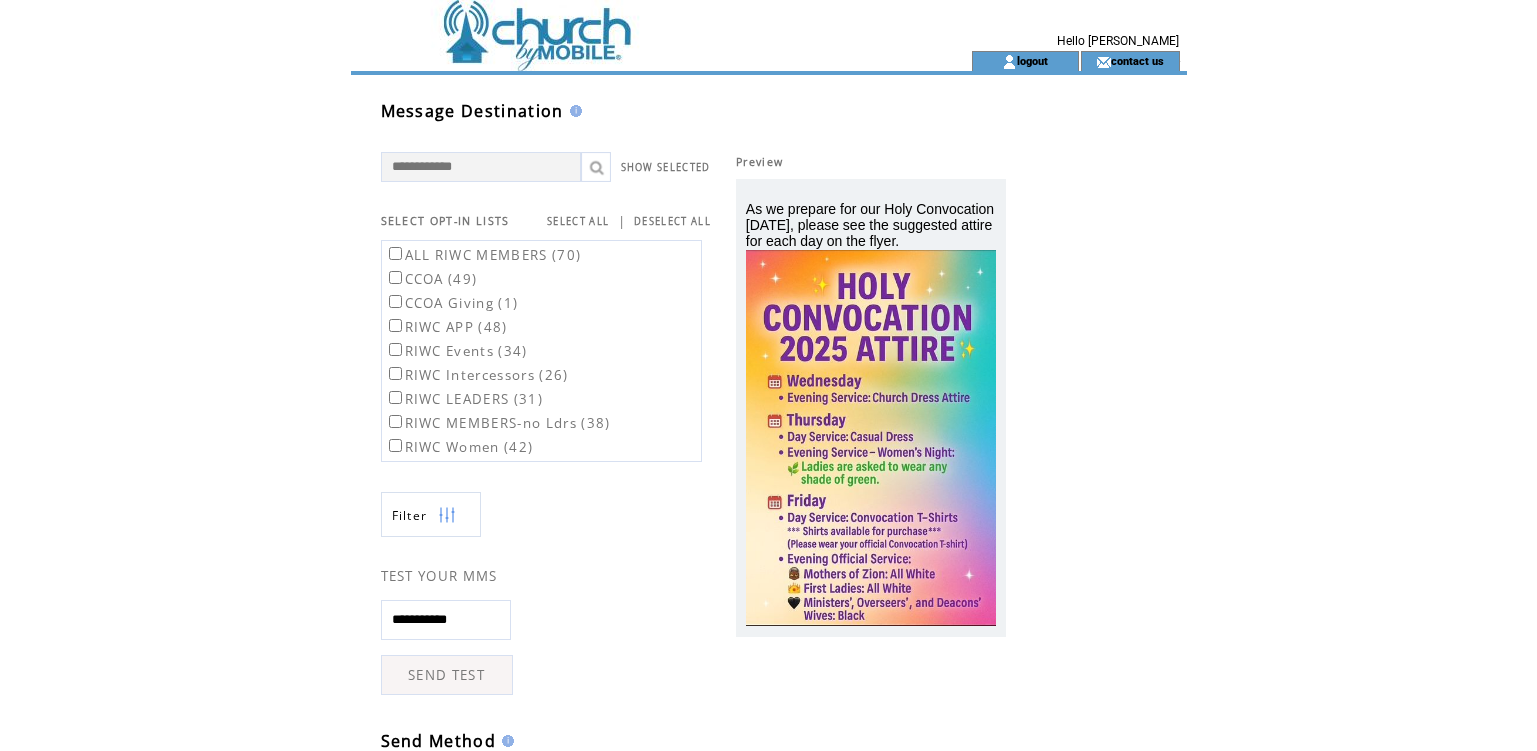 scroll, scrollTop: 0, scrollLeft: 0, axis: both 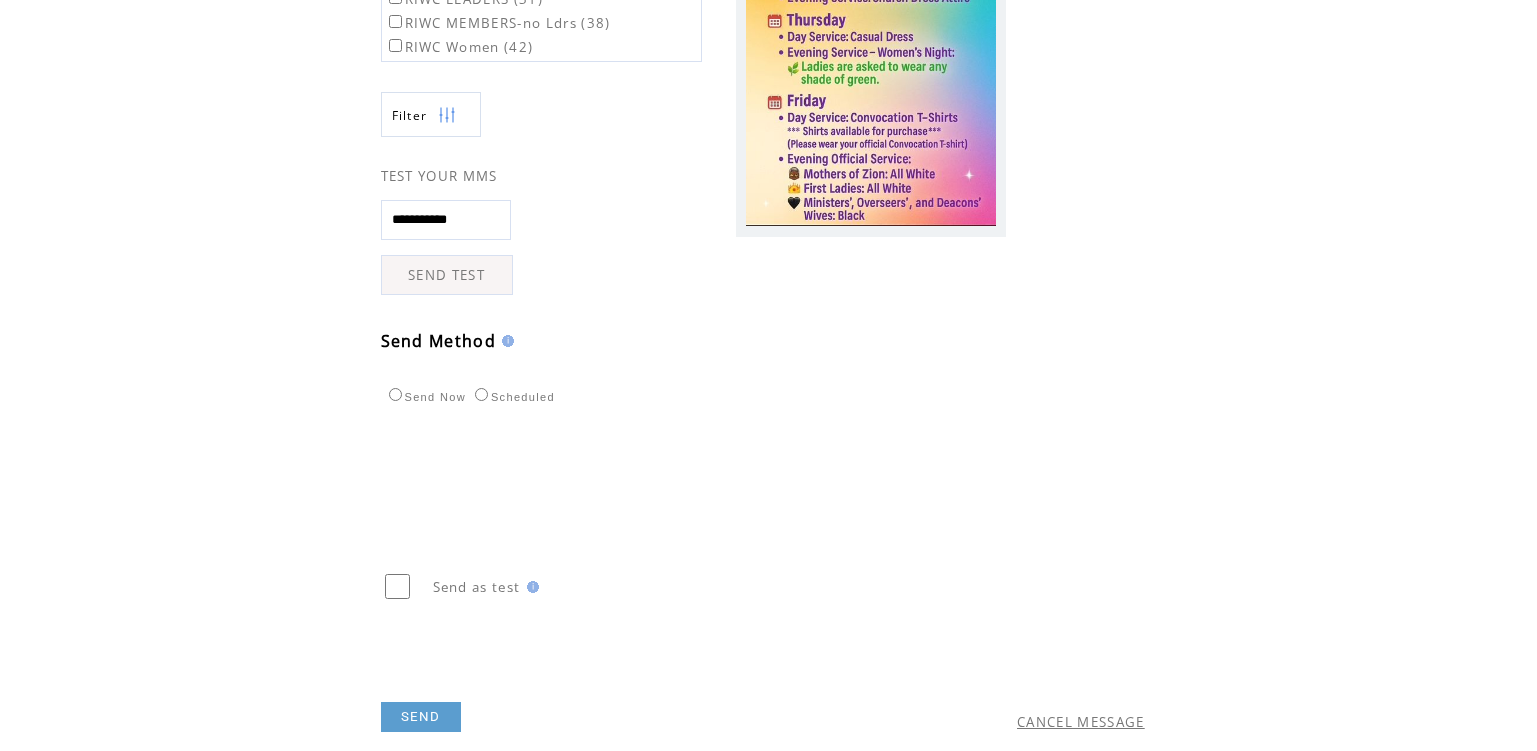 click on "SEND" at bounding box center [421, 717] 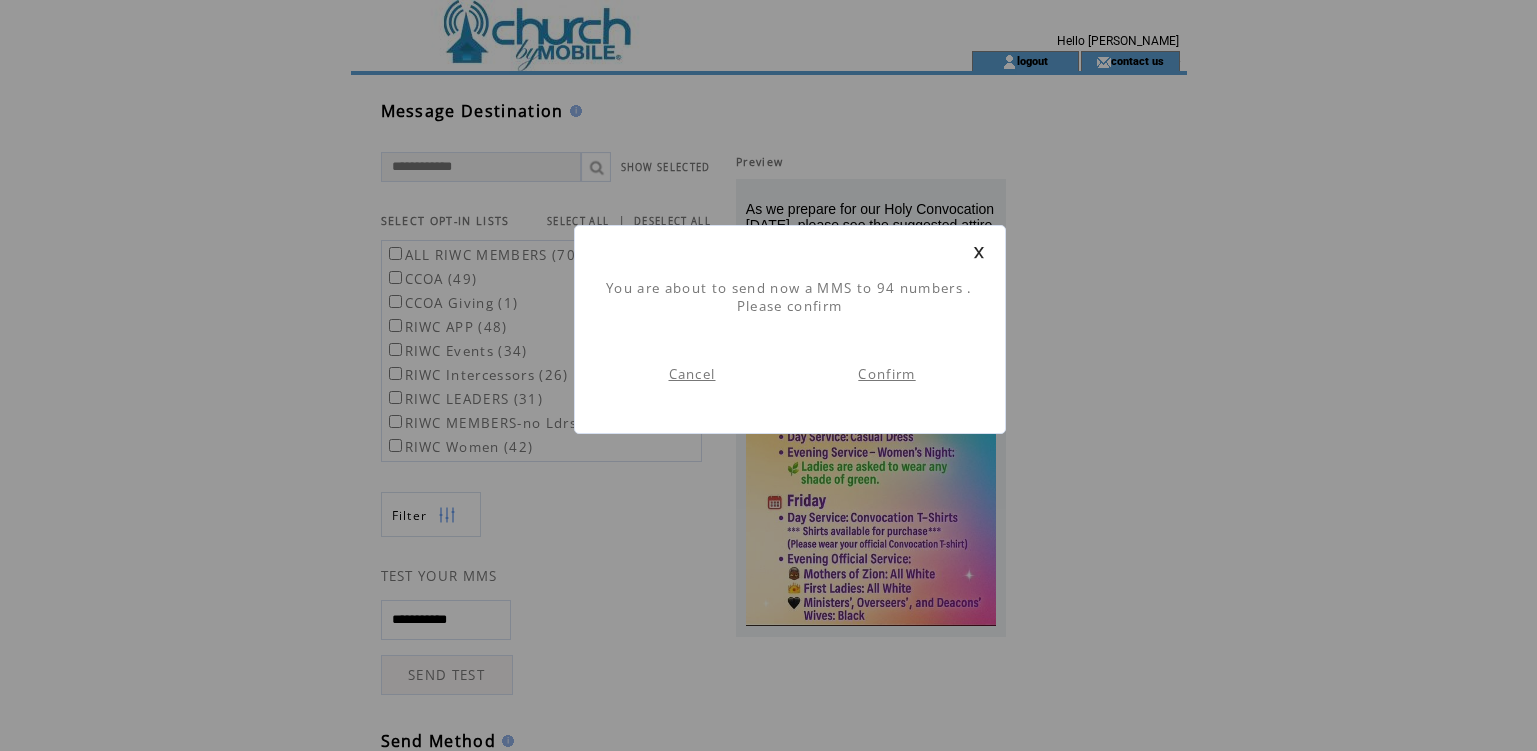scroll, scrollTop: 1, scrollLeft: 0, axis: vertical 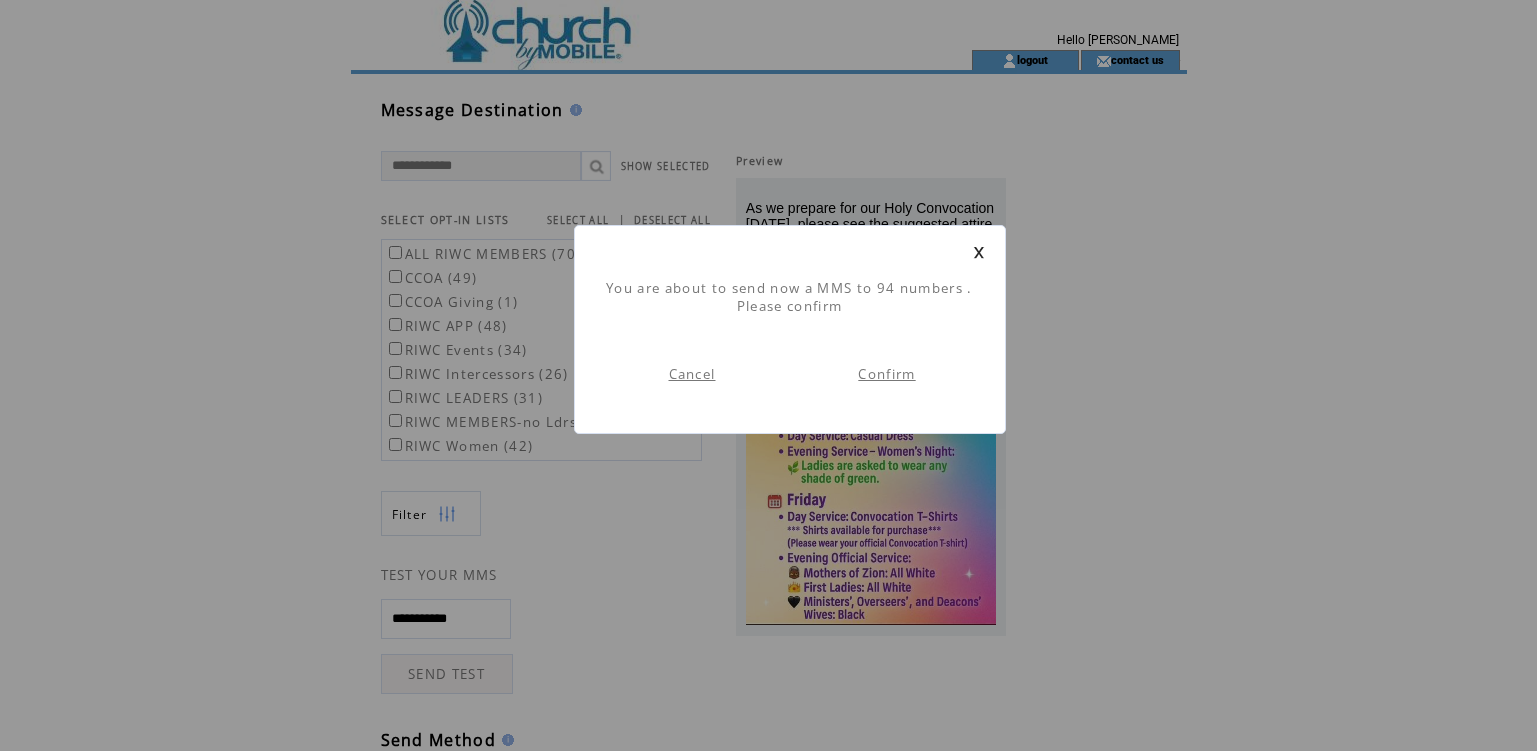 click on "Confirm" at bounding box center (886, 374) 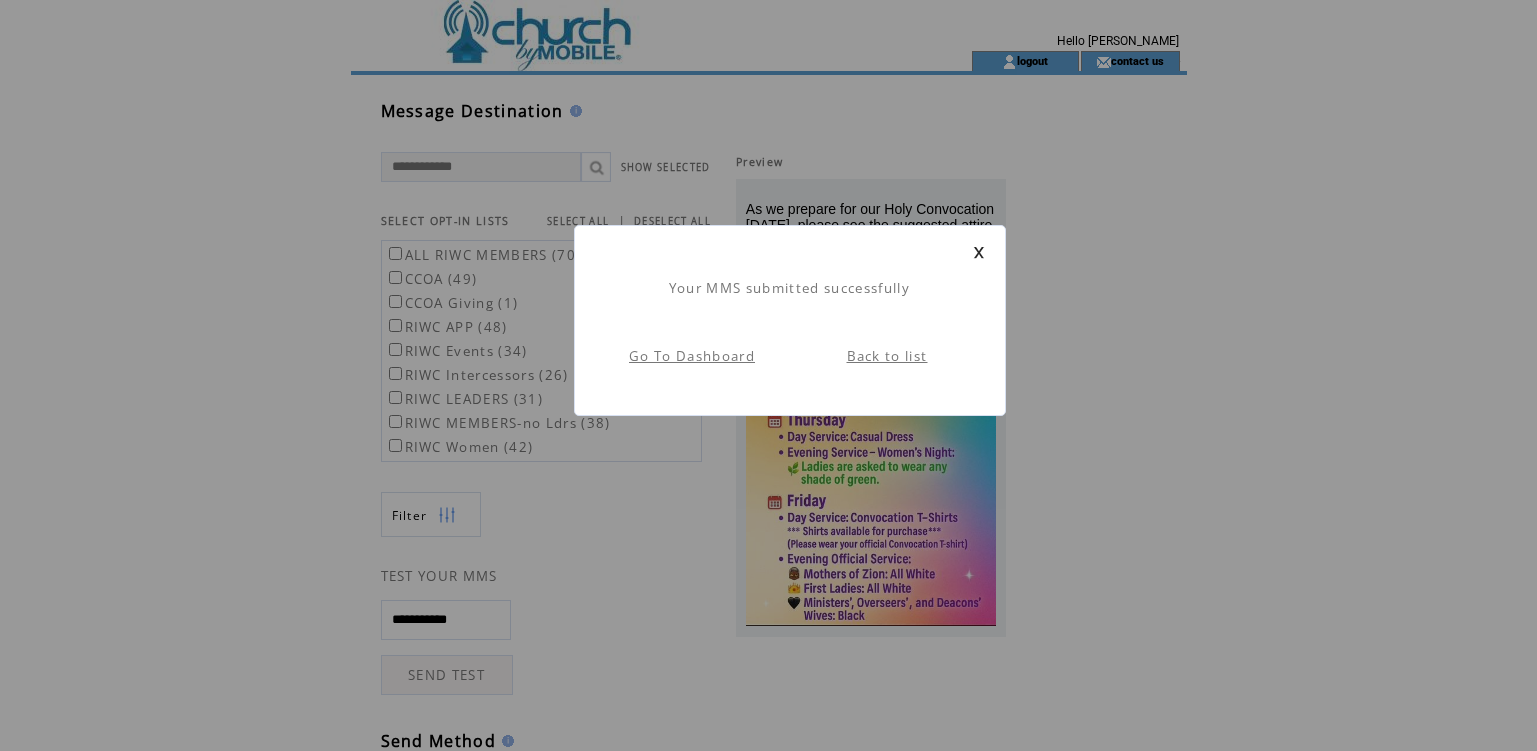 scroll, scrollTop: 1, scrollLeft: 0, axis: vertical 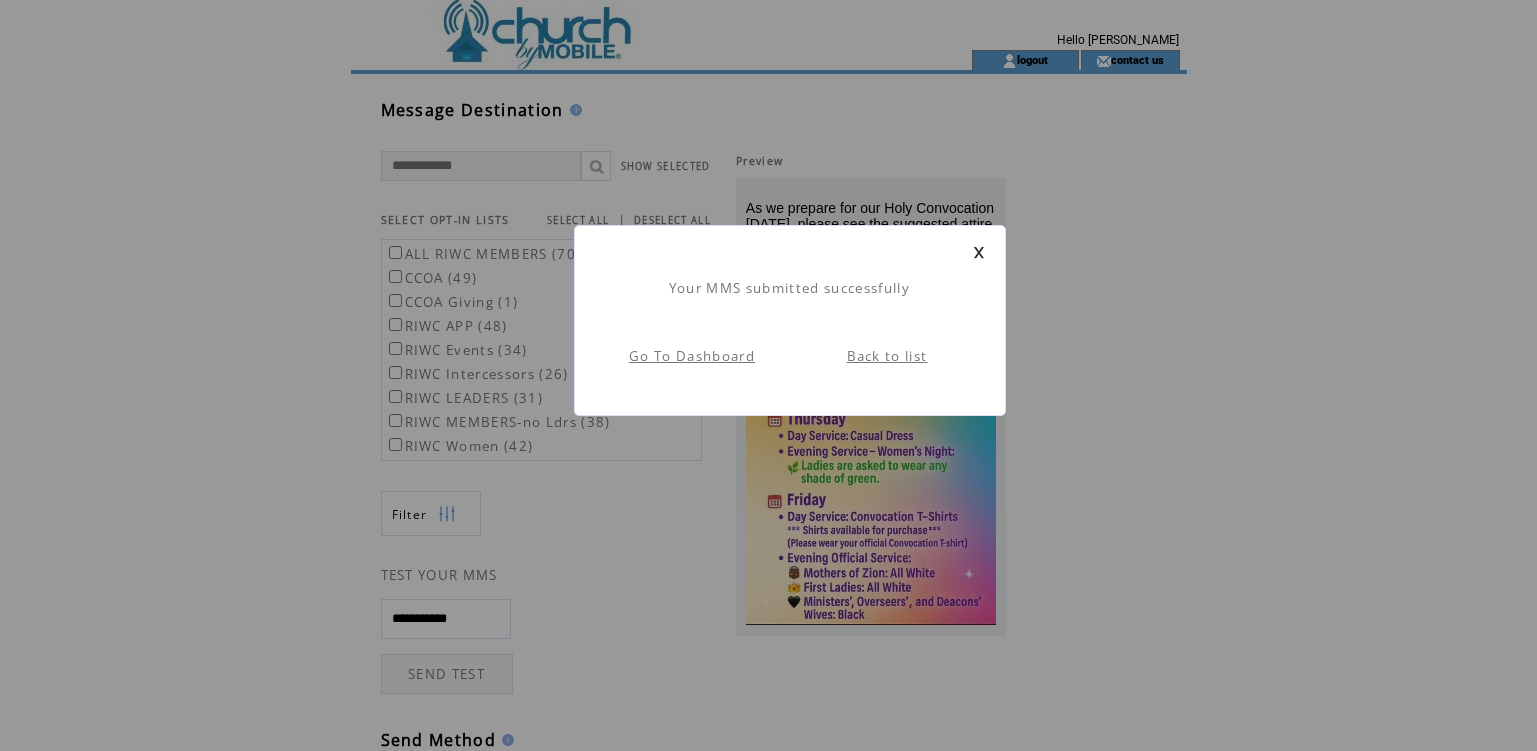 click on "Back to list" at bounding box center (887, 356) 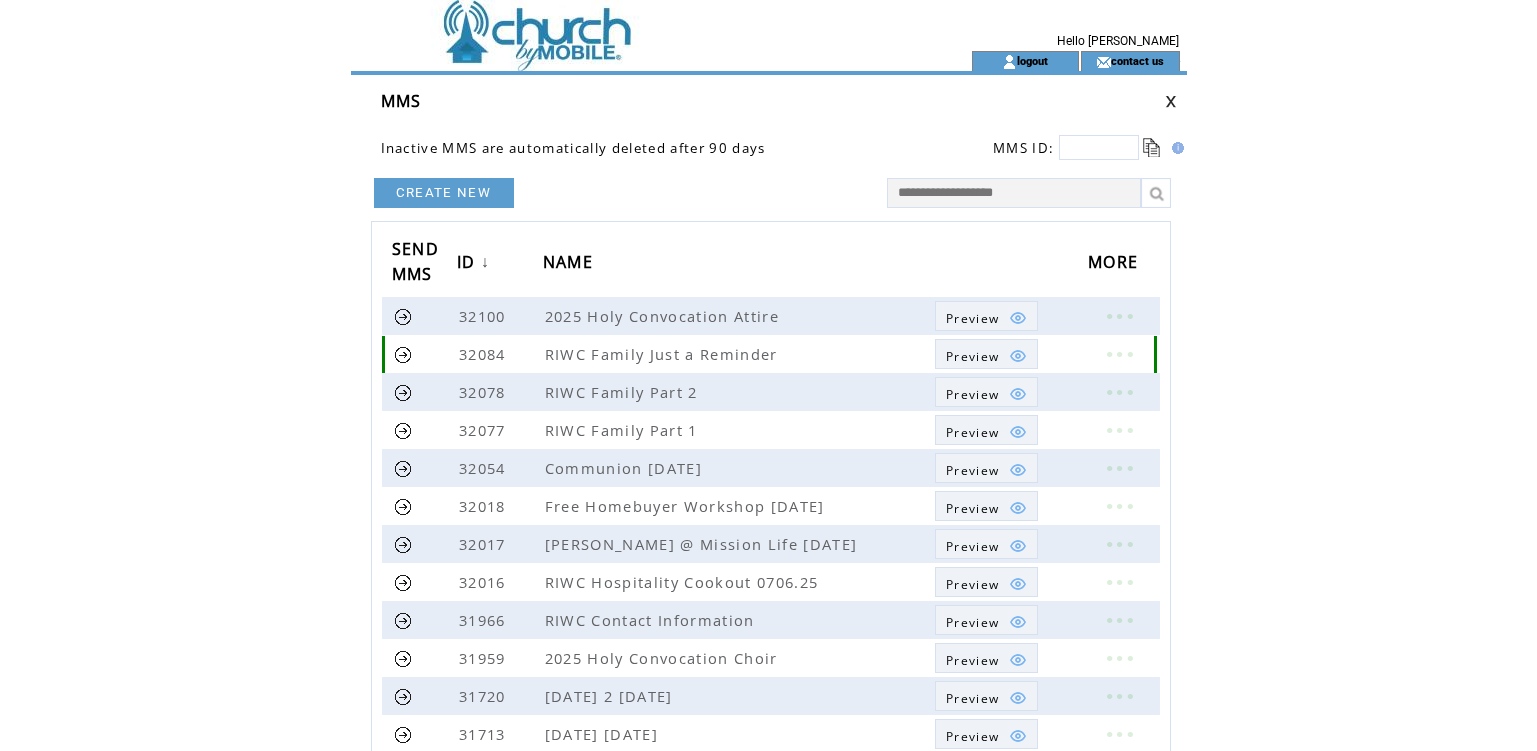 scroll, scrollTop: 0, scrollLeft: 0, axis: both 